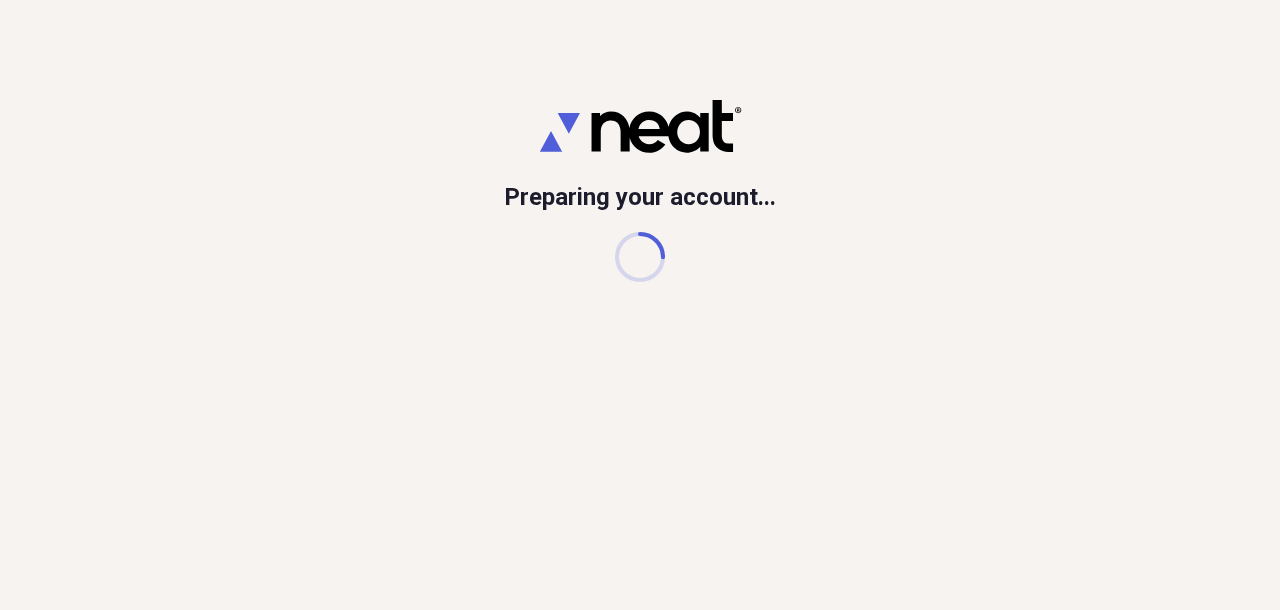 scroll, scrollTop: 0, scrollLeft: 0, axis: both 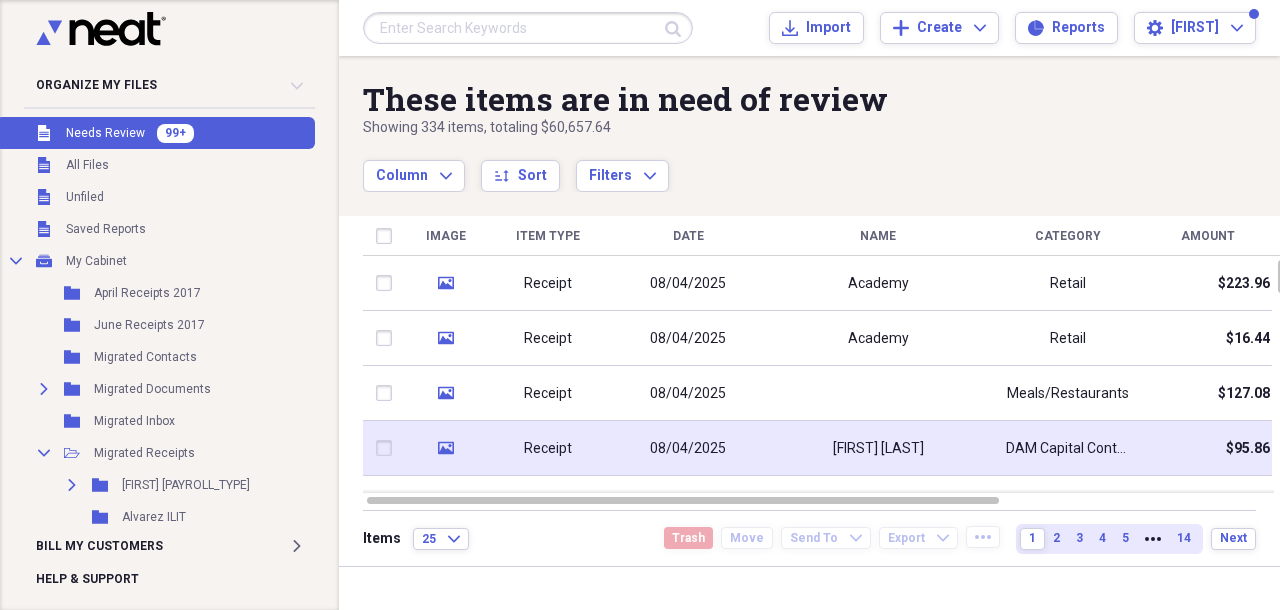 click on "[FIRST] [LAST]" at bounding box center (878, 449) 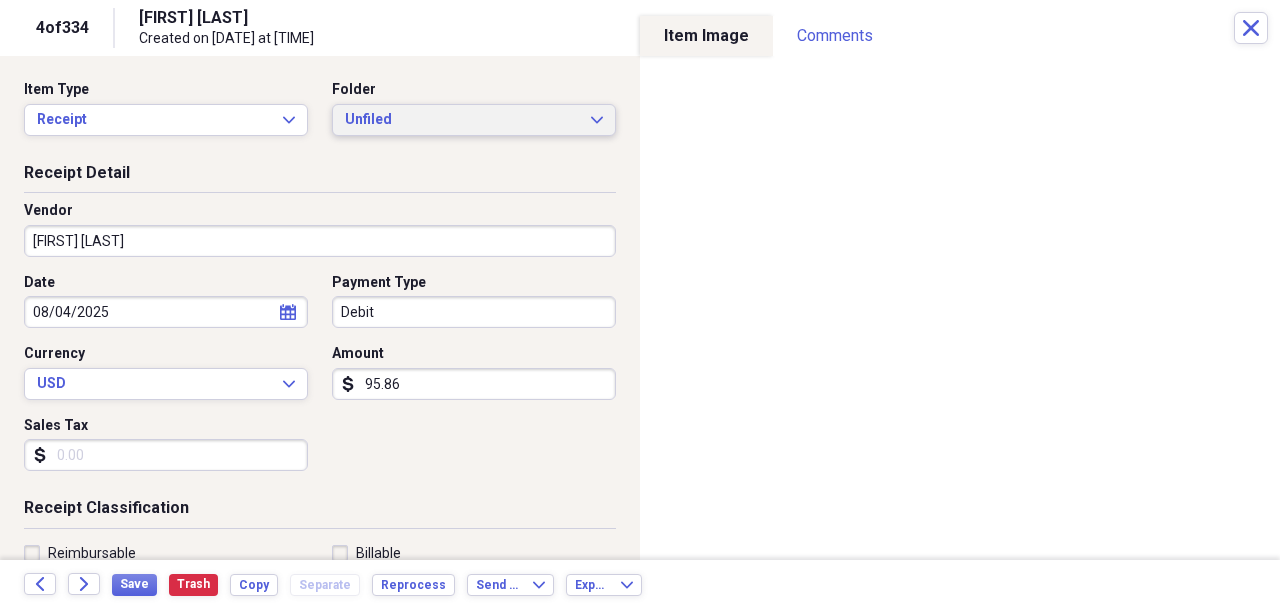 click on "Unfiled" at bounding box center (462, 120) 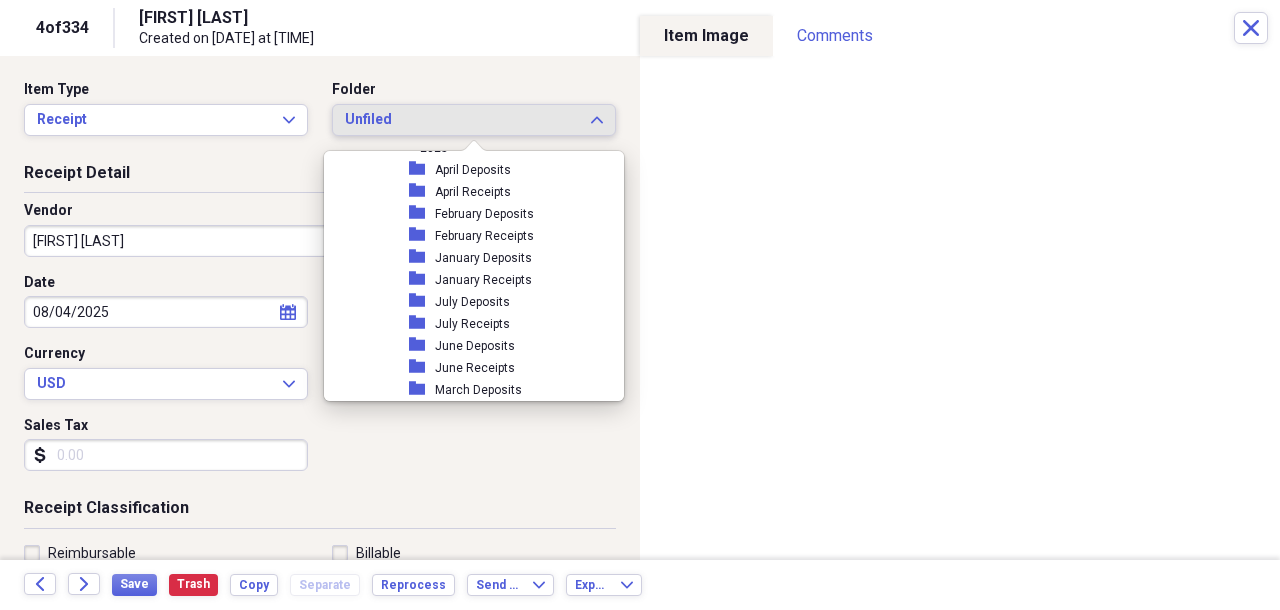 scroll, scrollTop: 978, scrollLeft: 0, axis: vertical 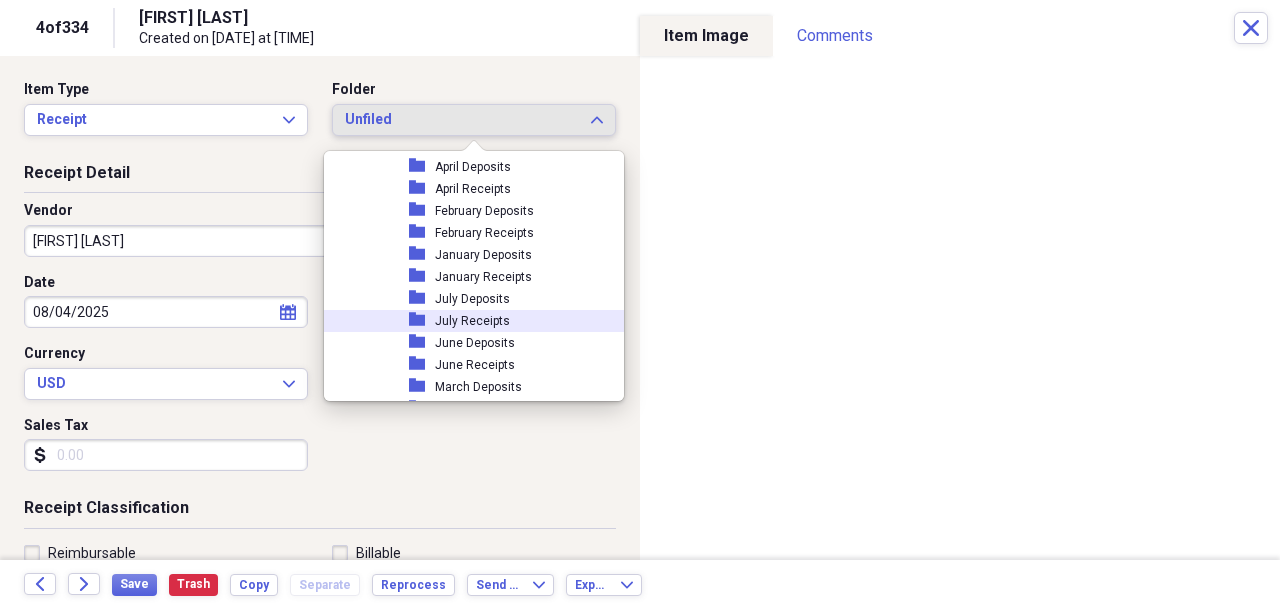click on "July Receipts" at bounding box center (472, 321) 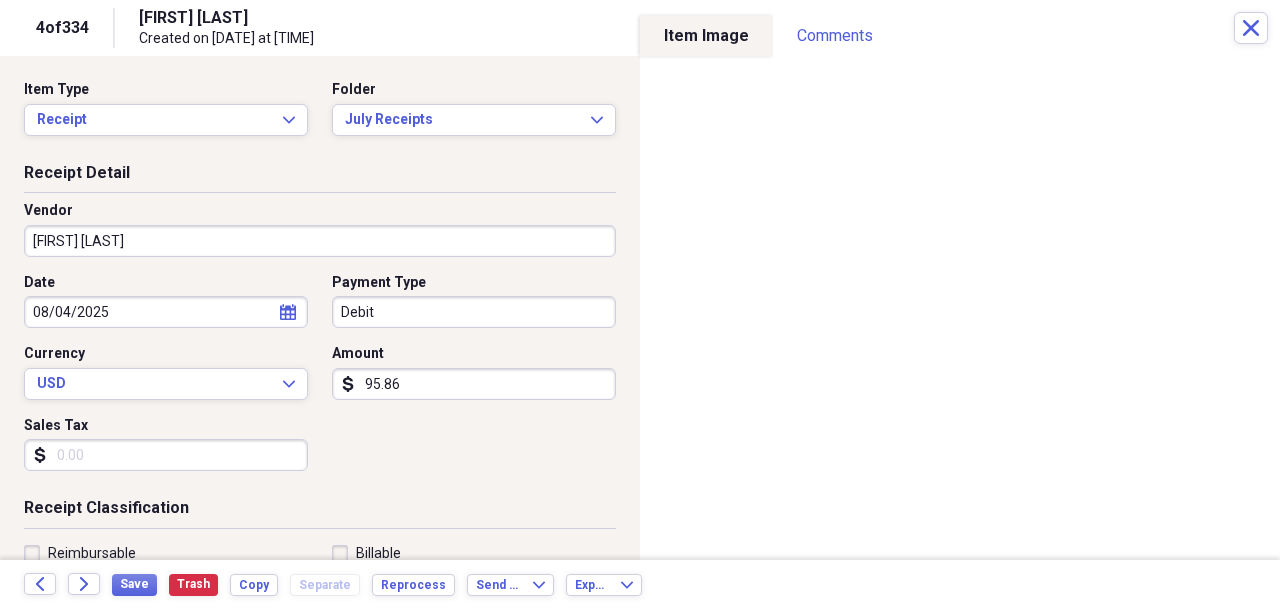 click on "[FIRST] [LAST]" at bounding box center [320, 241] 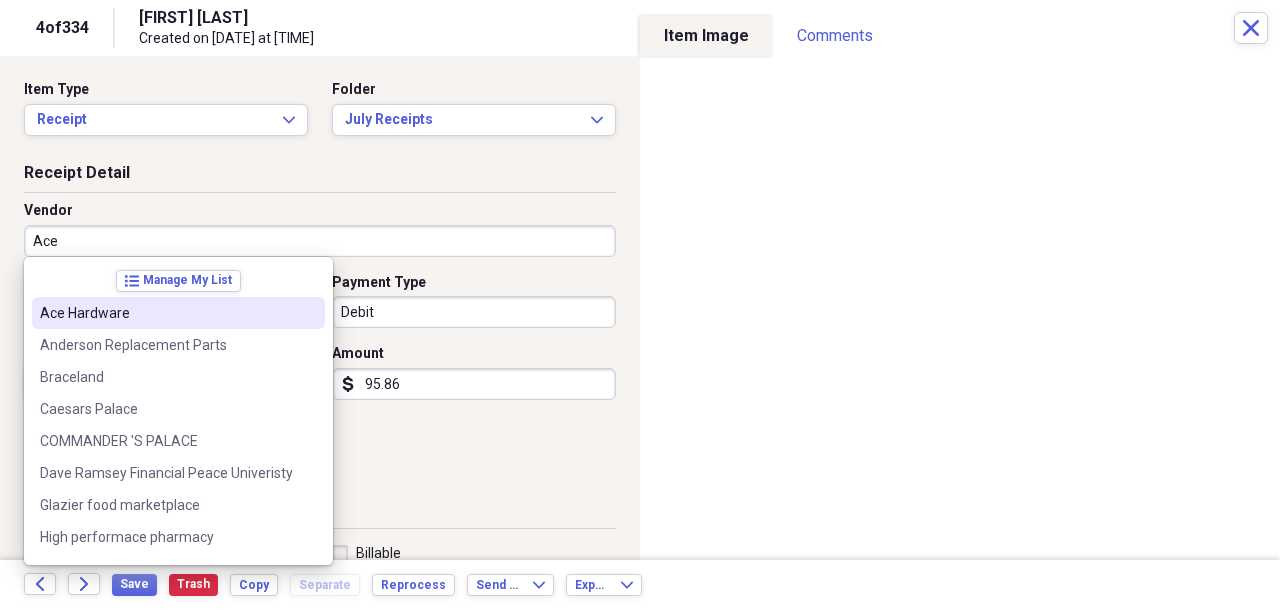 click on "Ace Hardware" at bounding box center (166, 313) 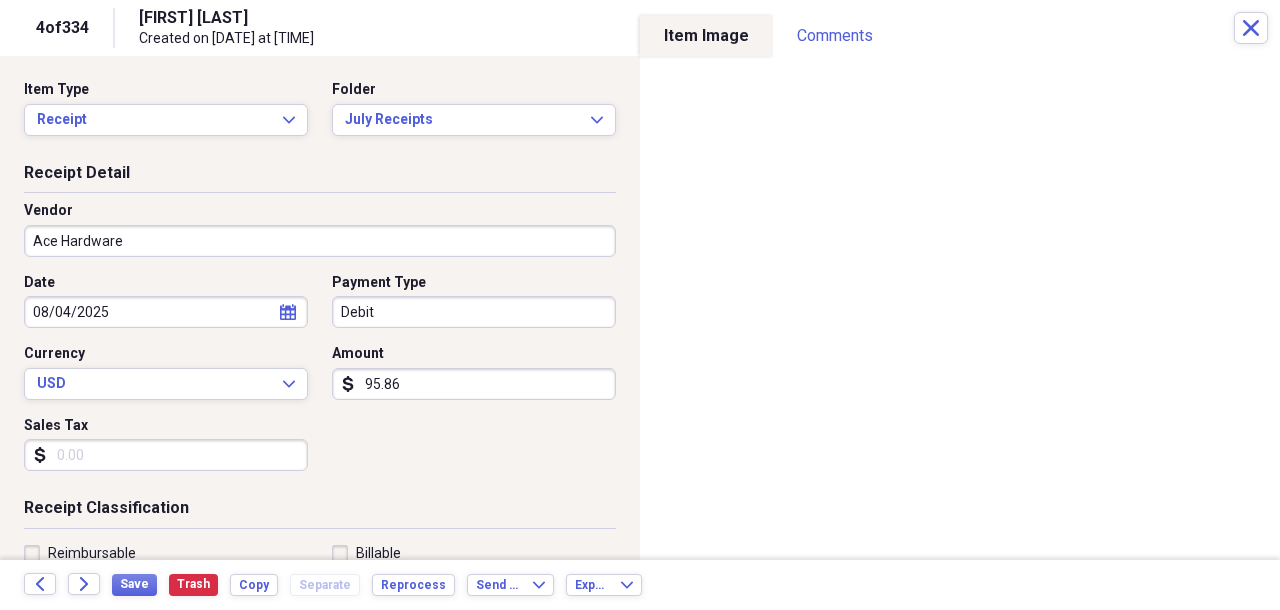 type on "General Retail" 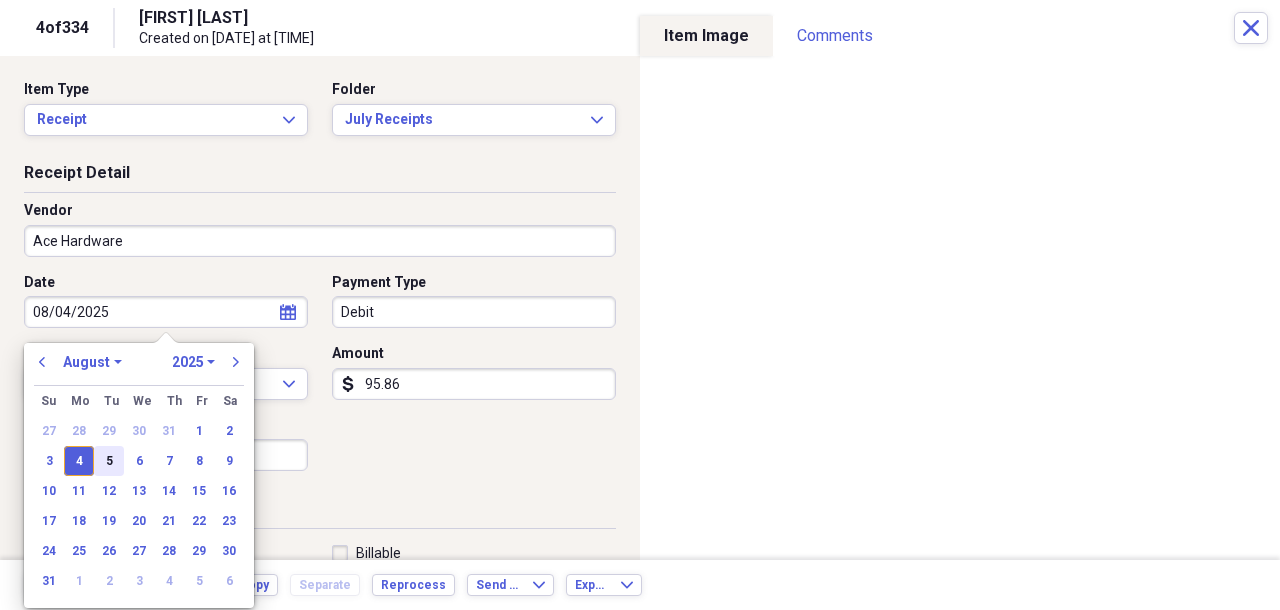 click on "5" at bounding box center [109, 461] 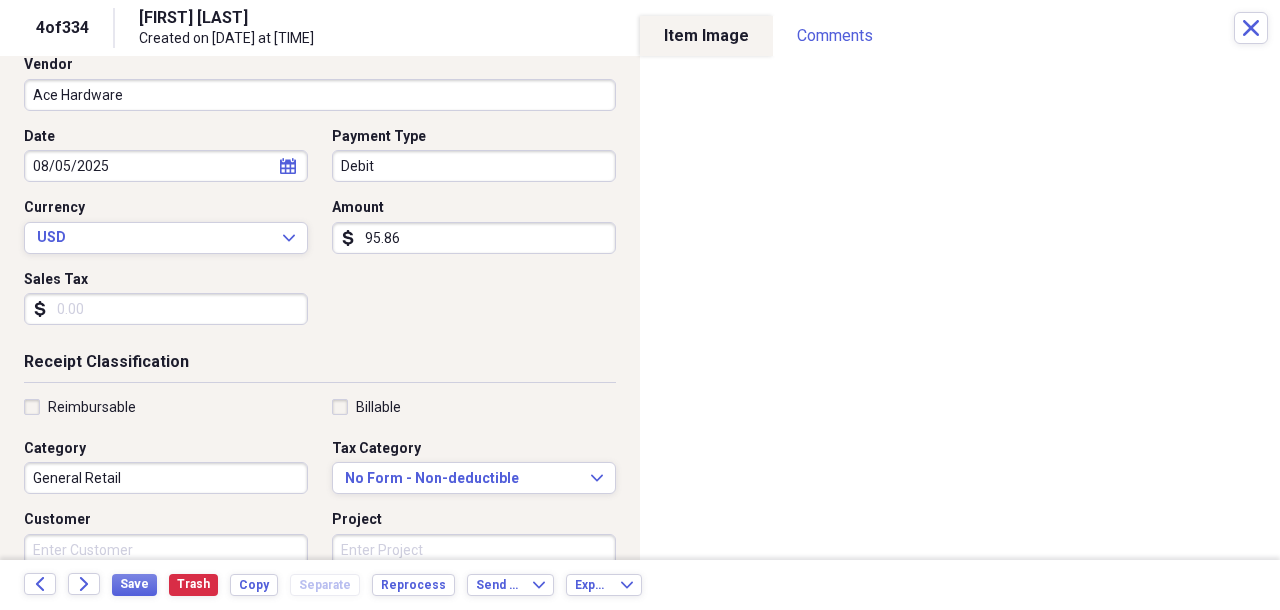 scroll, scrollTop: 192, scrollLeft: 0, axis: vertical 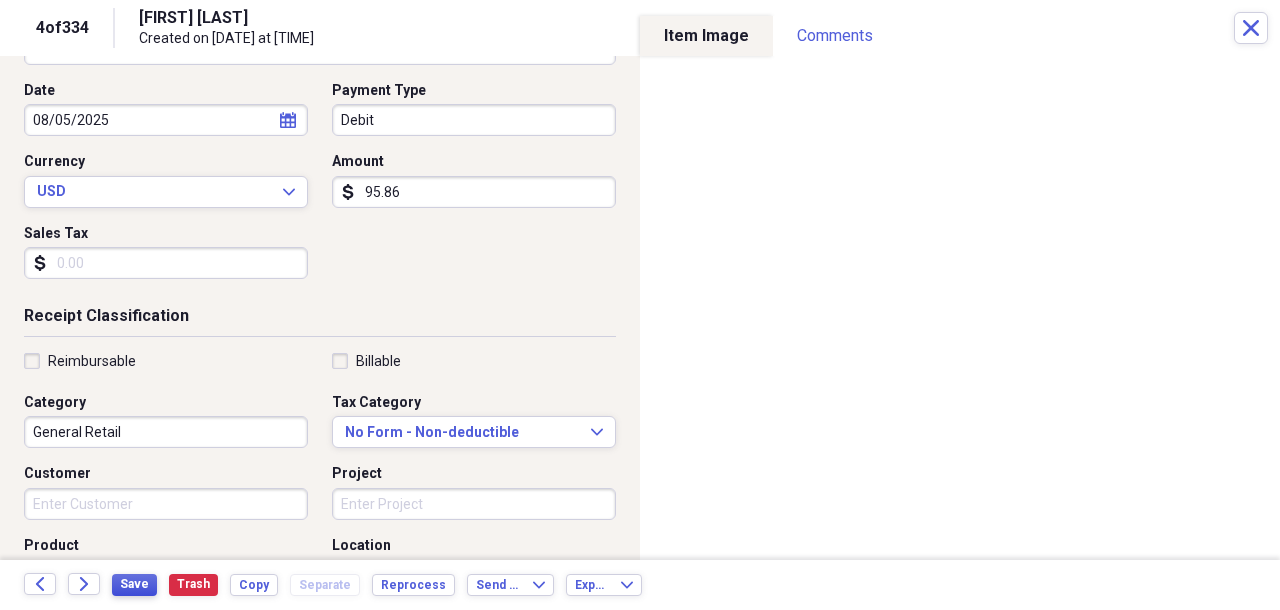 click on "Save" at bounding box center (134, 584) 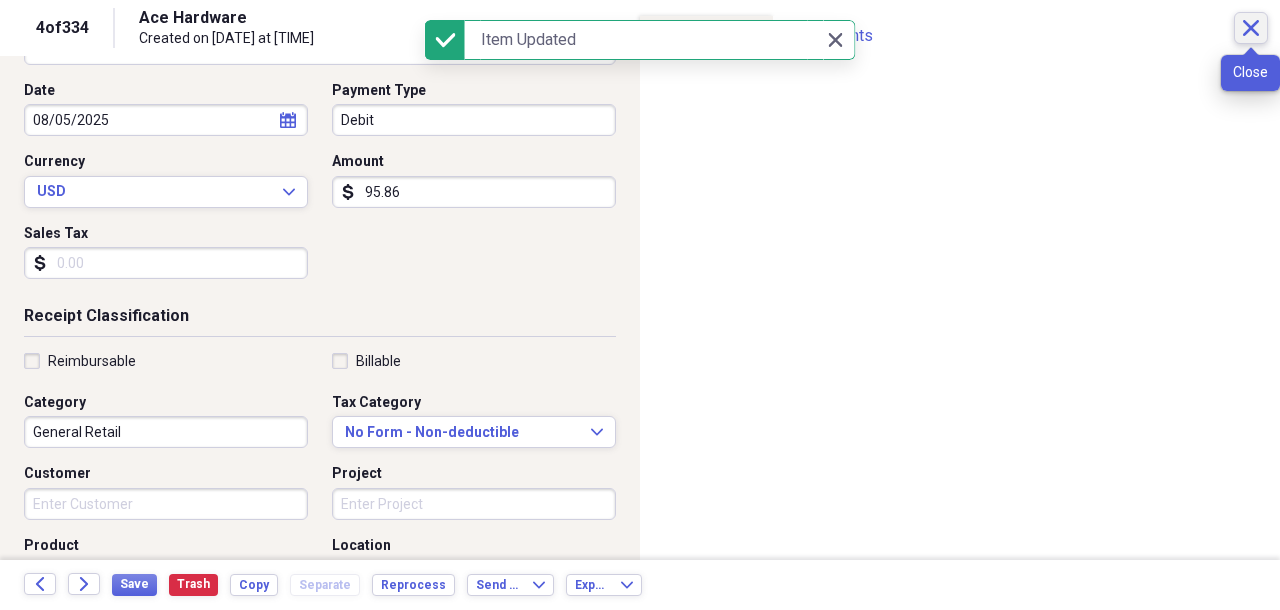 click on "Close" at bounding box center [1251, 28] 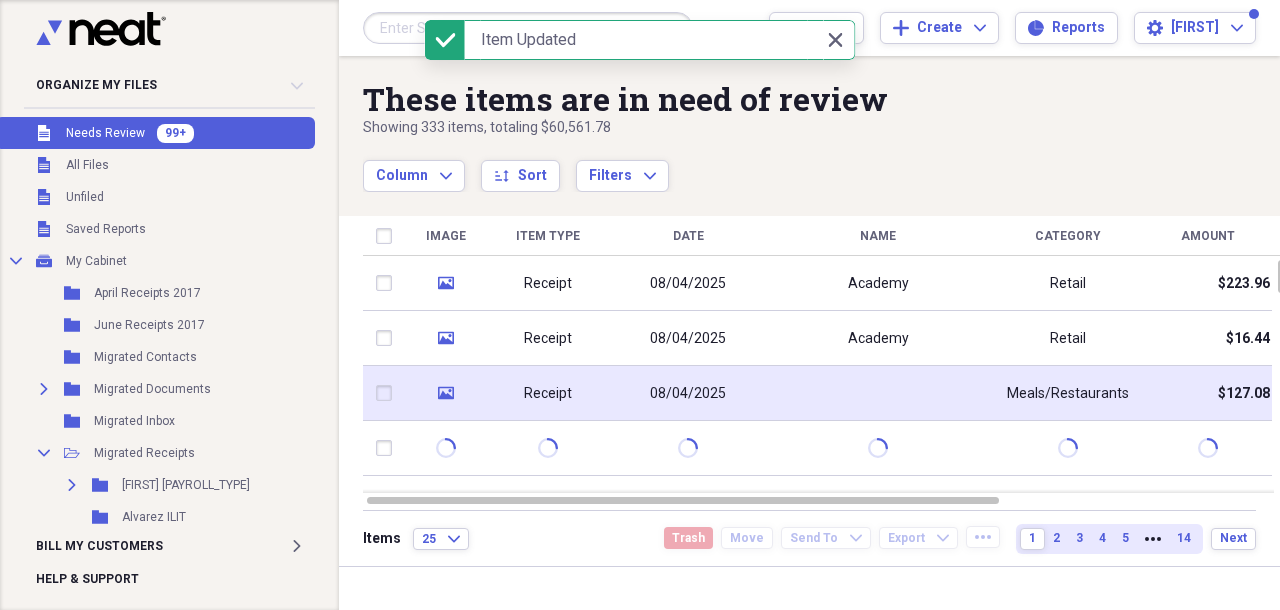 click at bounding box center [878, 393] 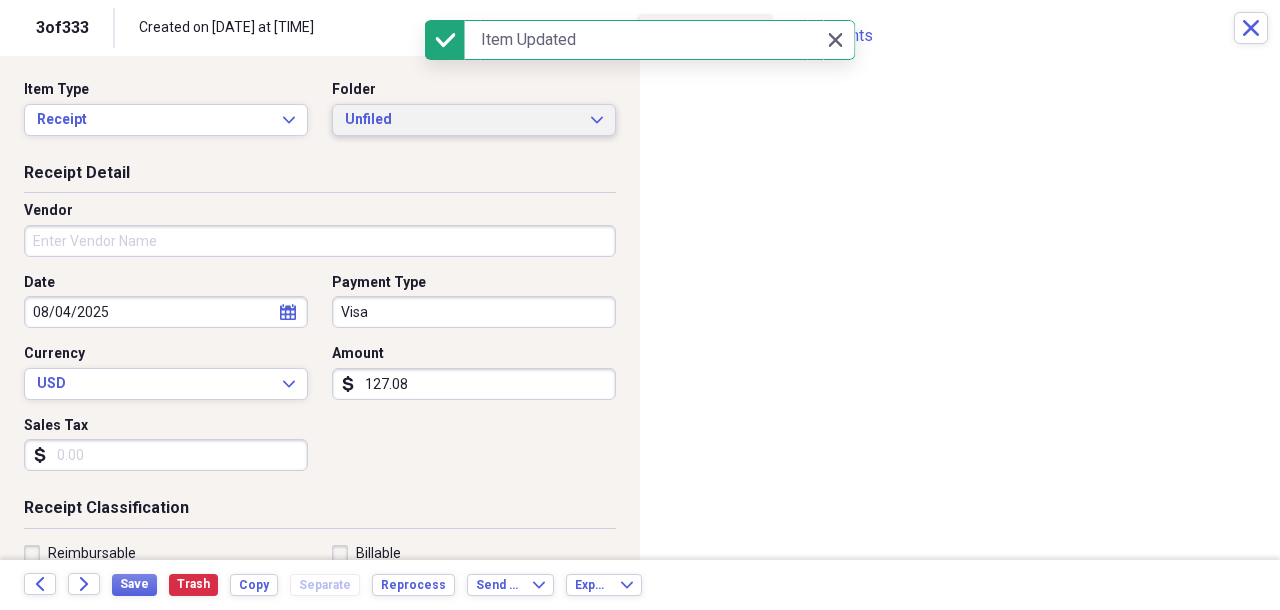 click on "Unfiled" at bounding box center [462, 120] 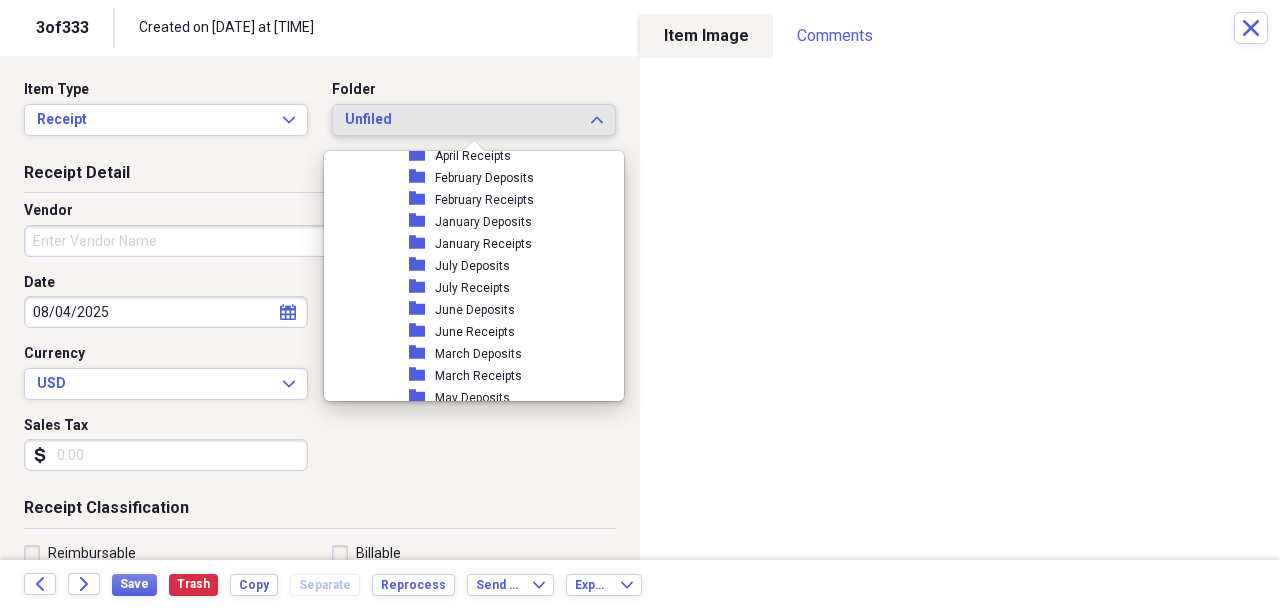 scroll, scrollTop: 1021, scrollLeft: 0, axis: vertical 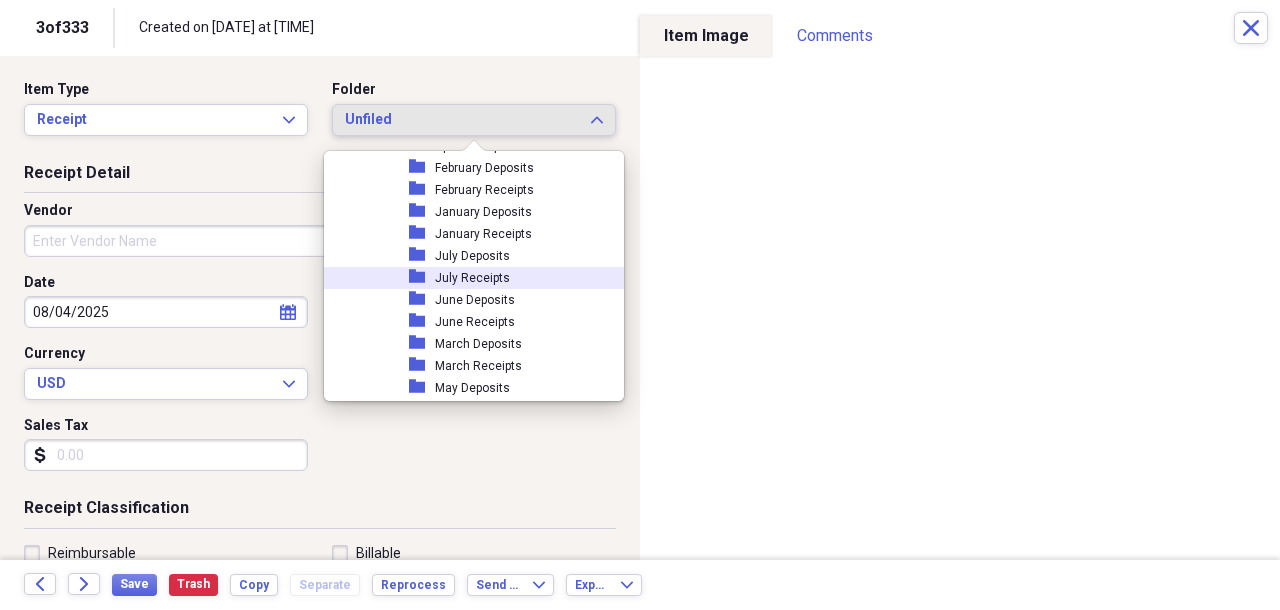 click on "July Receipts" at bounding box center (472, 278) 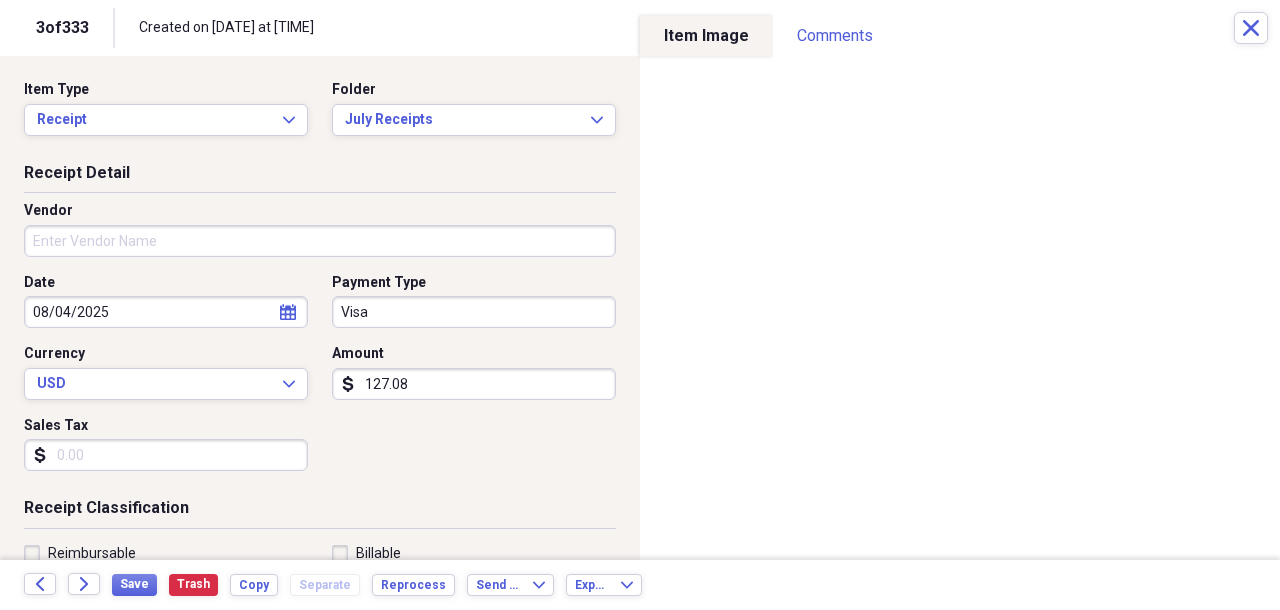 click on "Vendor" at bounding box center (320, 241) 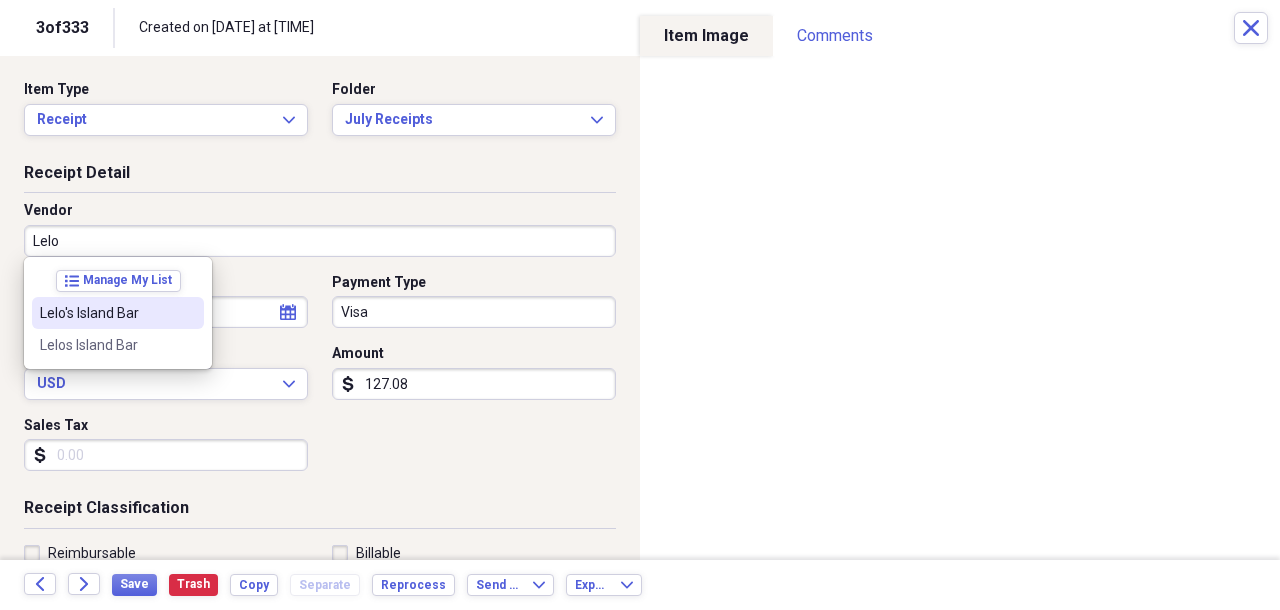 click on "Lelo's Island Bar" at bounding box center [106, 313] 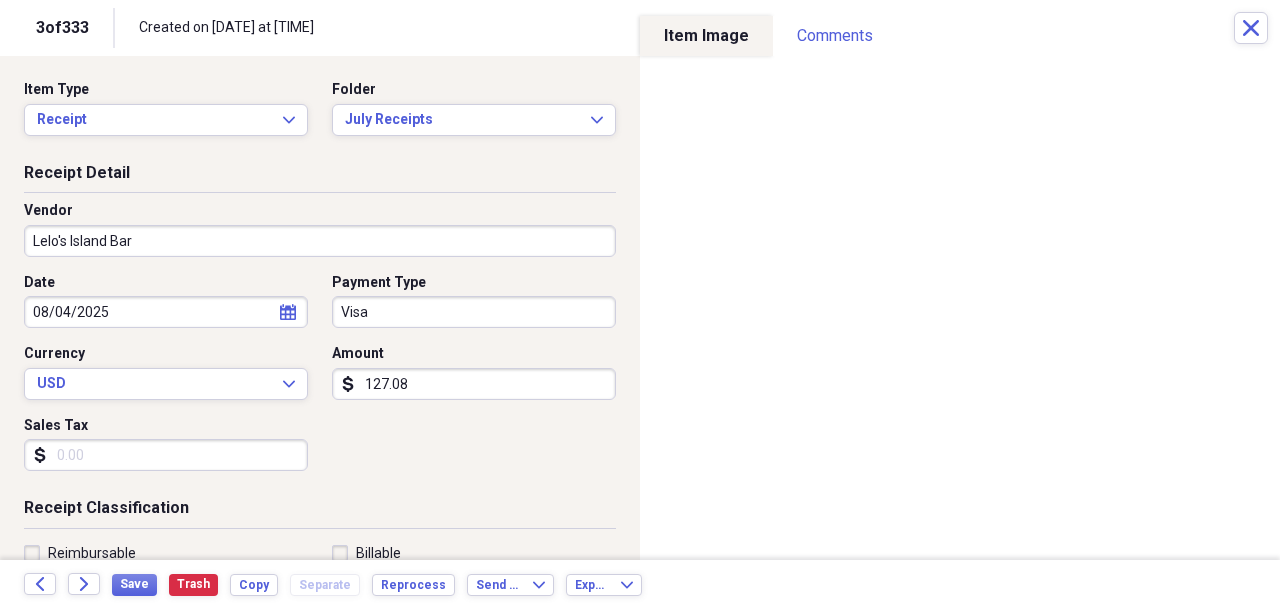 click on "08/04/2025" at bounding box center (166, 312) 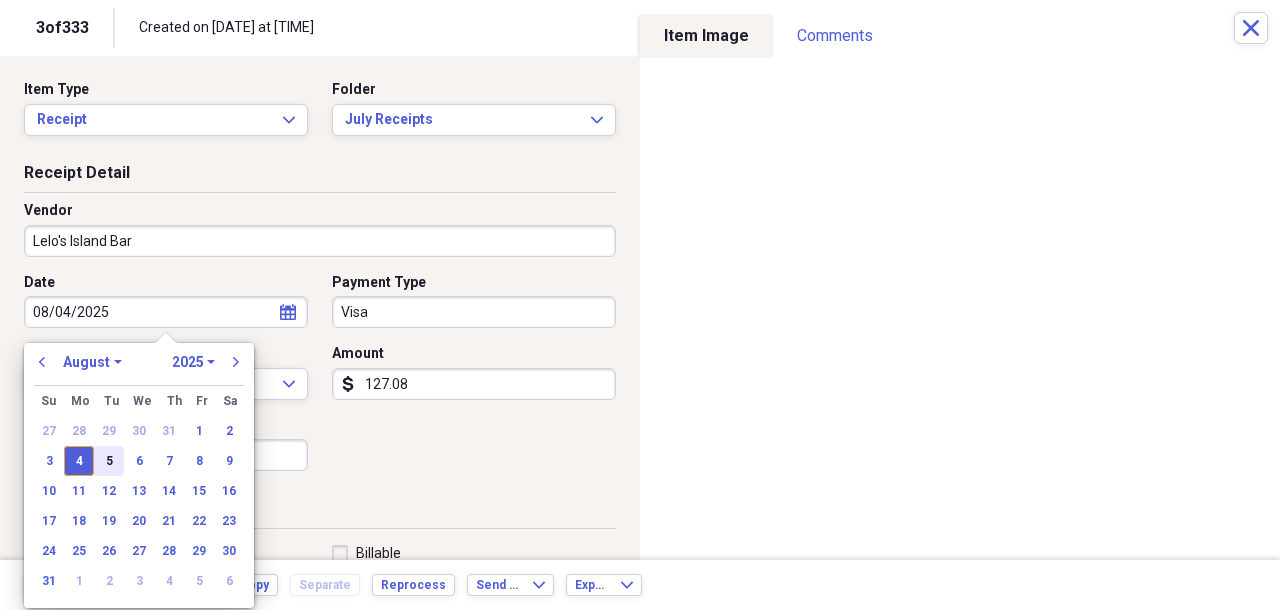 click on "5" at bounding box center (109, 461) 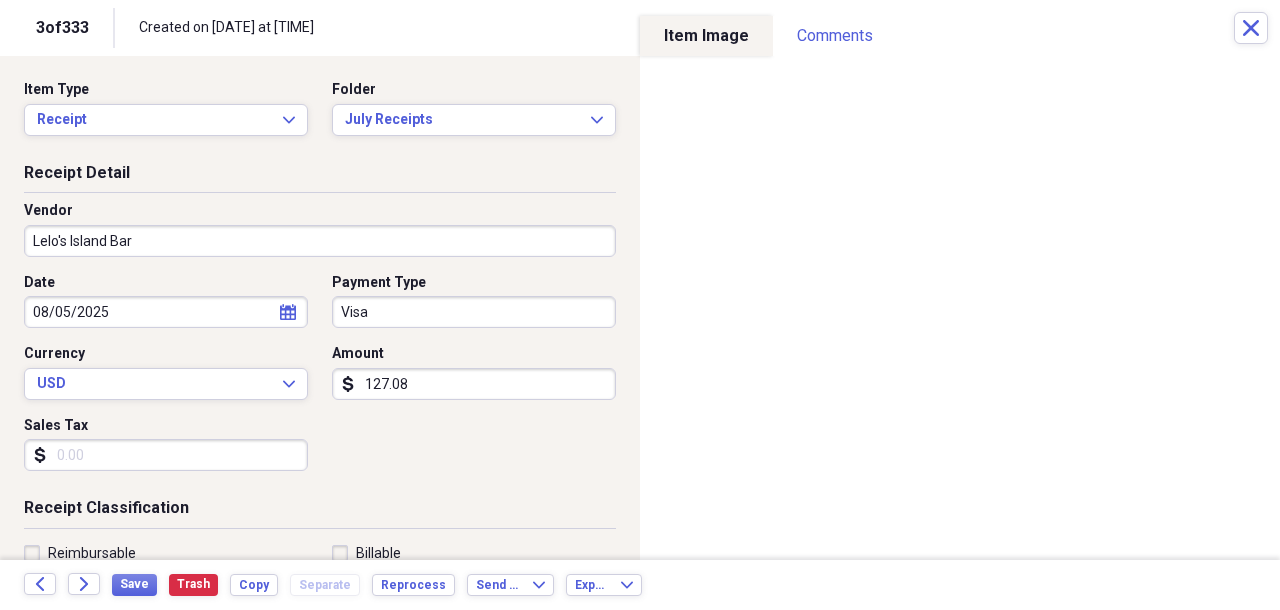 type on "08/05/2025" 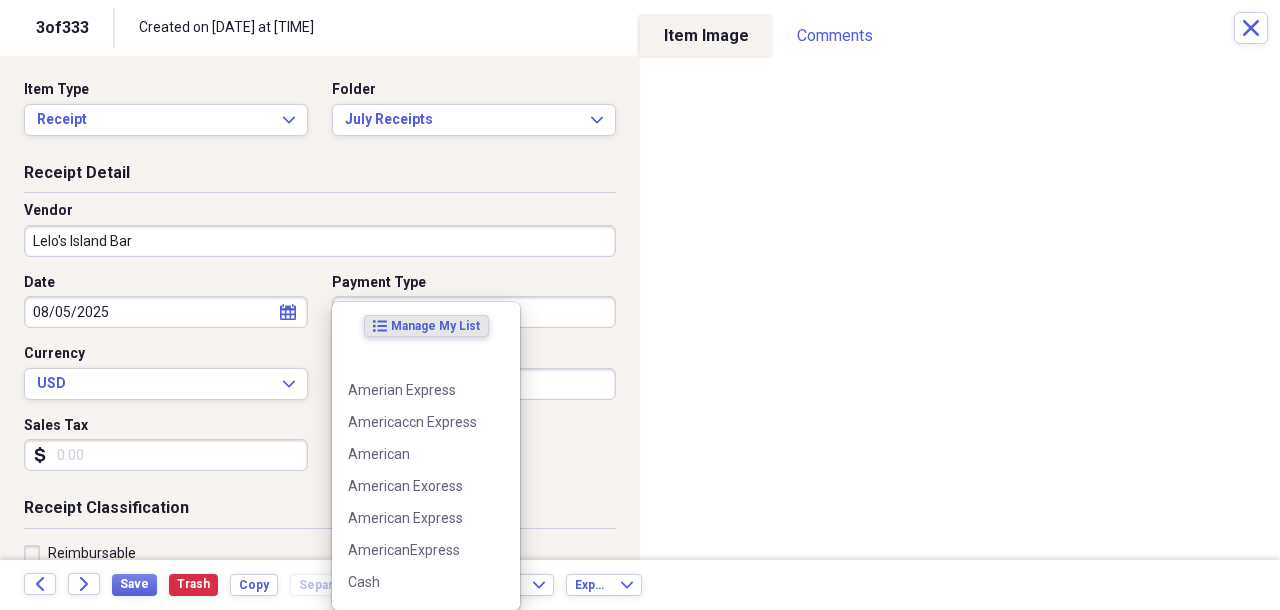 click on "Organize My Files 99+ Collapse Unfiled Needs Review 99+ Unfiled All Files Unfiled Unfiled Unfiled Saved Reports Collapse My Cabinet My Cabinet Add Folder Folder April Receipts 2017 Add Folder Folder June Receipts 2017 Add Folder Folder Migrated Contacts Add Folder Expand Folder Migrated Documents Add Folder Folder Migrated Inbox Add Folder Collapse Open Folder Migrated Receipts Add Folder Expand Folder Alessandro Payroll Add Folder Folder Alvarez ILIT Add Folder Expand Folder Amex Add Folder Expand Folder Amex Platinum Add Folder Folder Best Buy Statements Add Folder Folder Cadial Investments Add Folder Expand Folder Capital One X Add Folder Expand Folder Chase Credit Card Add Folder Expand Folder Chase Sapphire Add Folder Expand Folder HSA Add Folder Expand Folder Joaquin Payroll Add Folder Folder Laredo Country Club Add Folder Expand Folder MZ Payroll Add Folder Folder OPMA ILIT Add Folder Expand Folder Optima Add Folder Expand Folder Raphael Payroll Add Folder Expand Folder Santander Serfin Add Folder UBS" at bounding box center [640, 305] 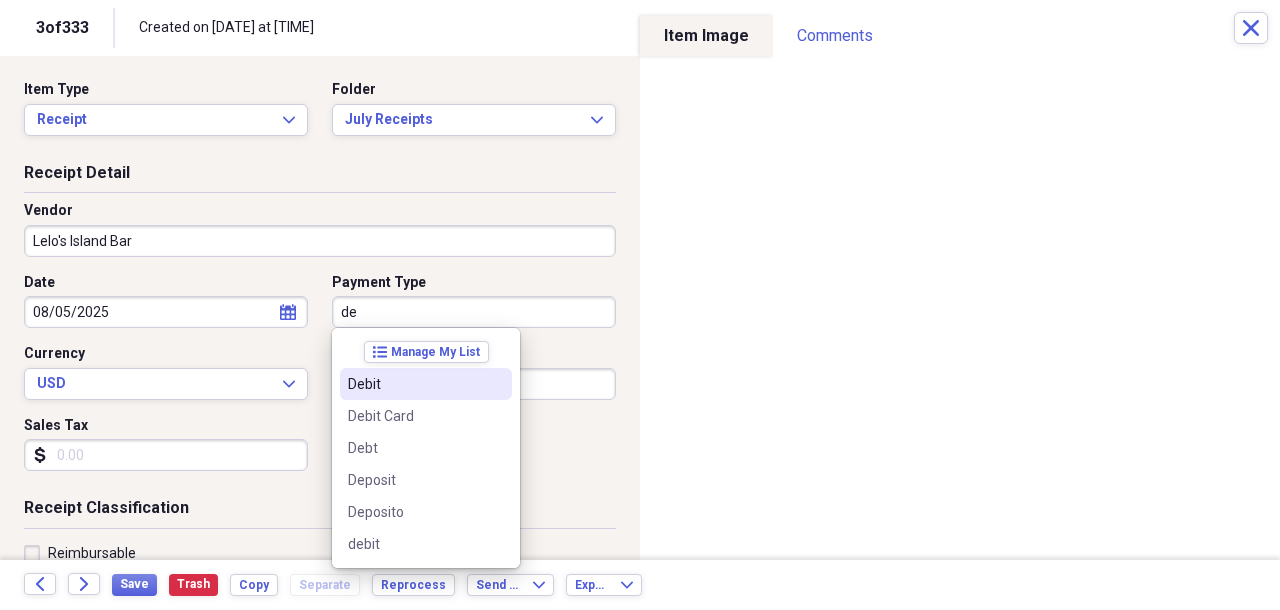click on "Debit" at bounding box center (414, 384) 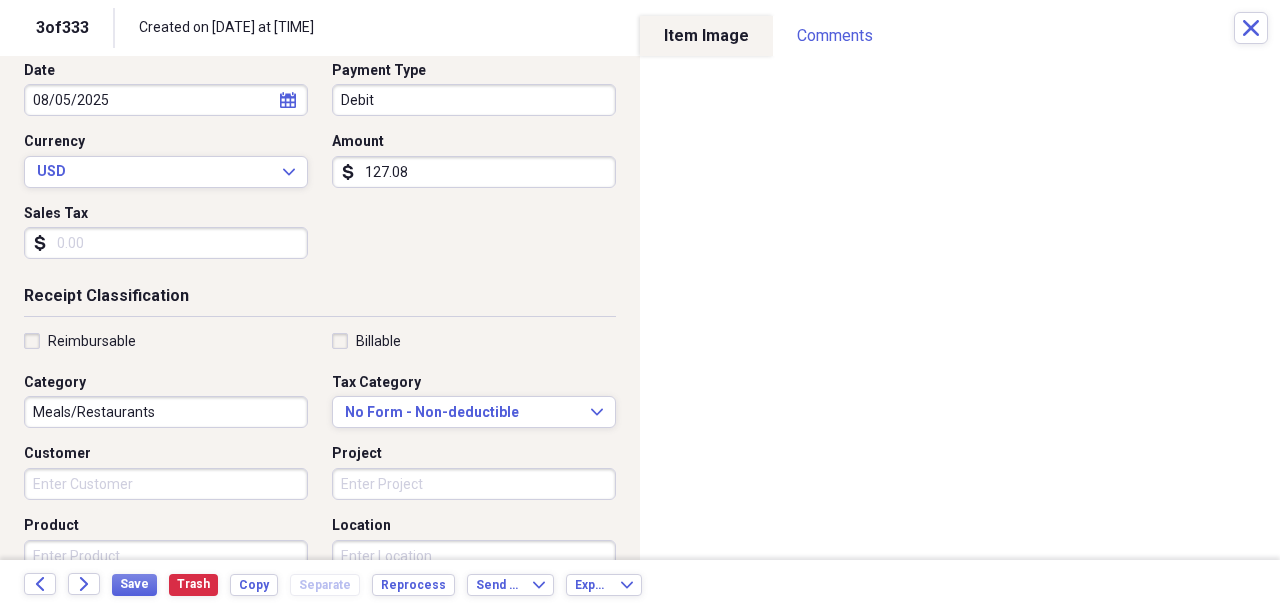 scroll, scrollTop: 314, scrollLeft: 0, axis: vertical 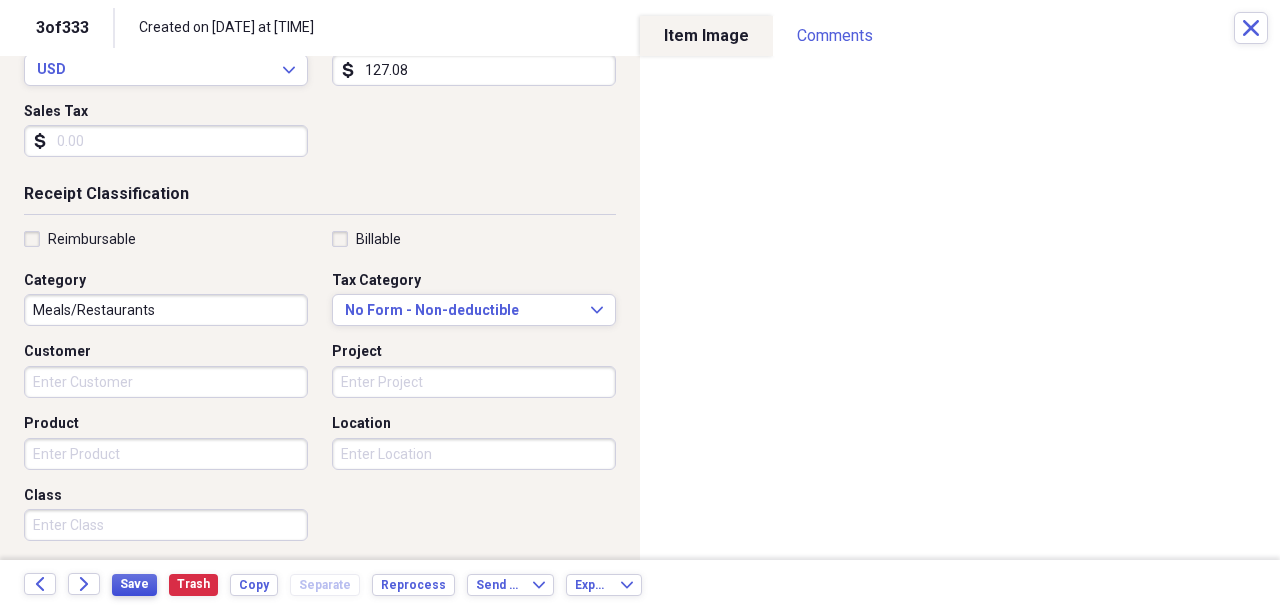 click on "Save" at bounding box center [134, 584] 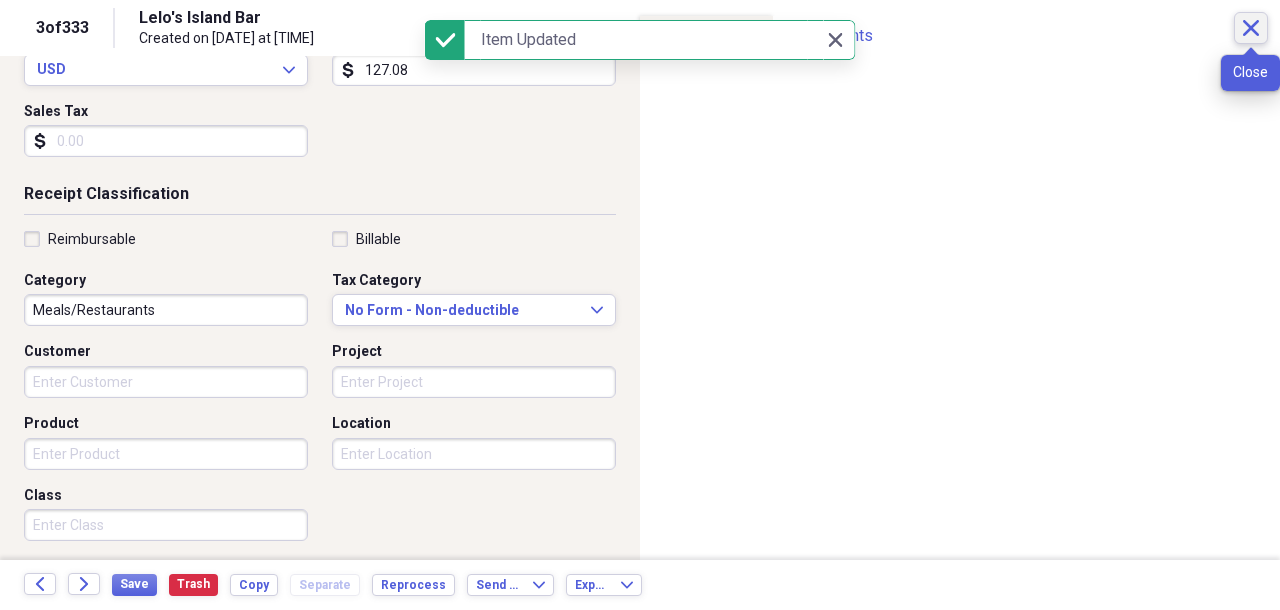 click on "Close" 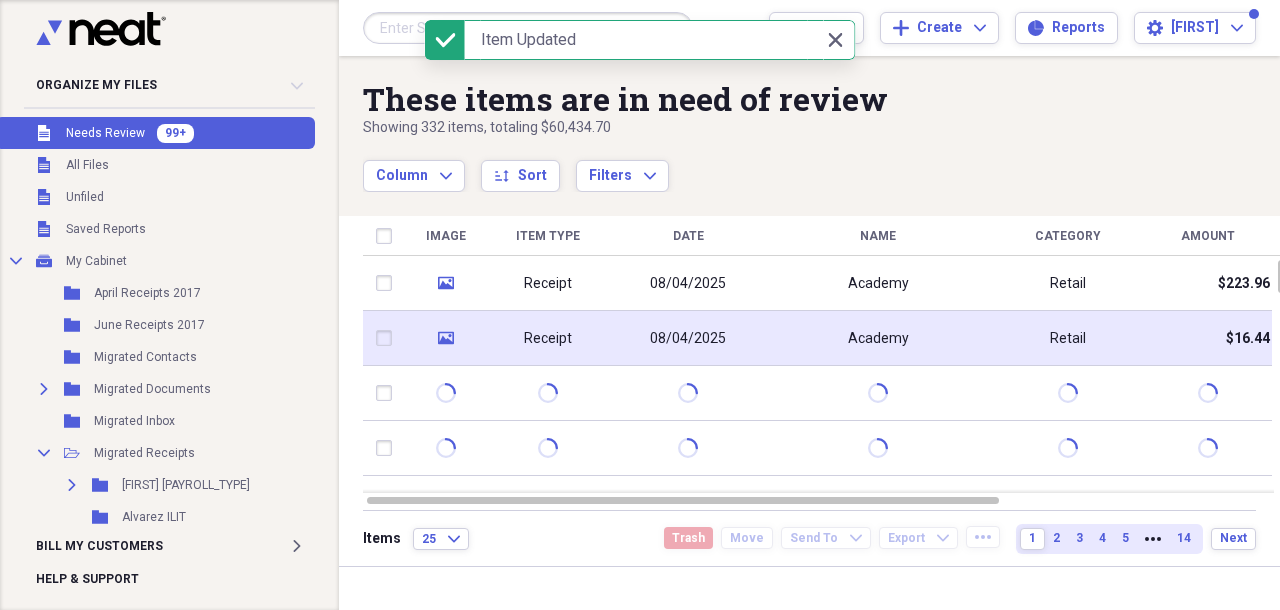 click on "Academy" at bounding box center [878, 339] 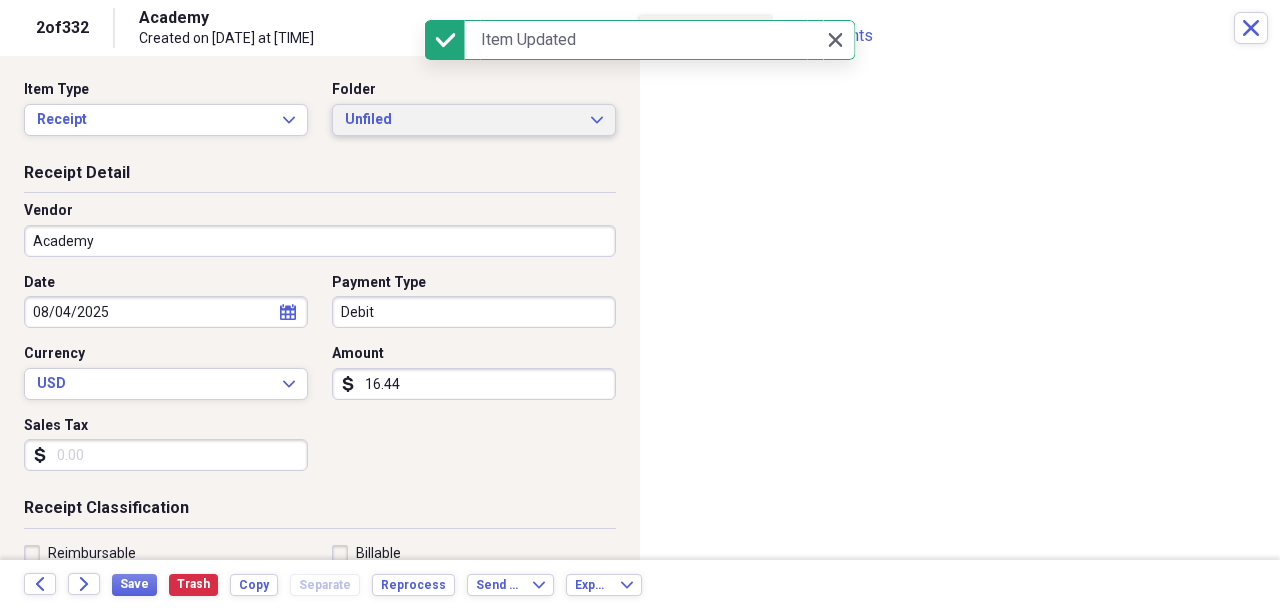 click on "Unfiled" at bounding box center [462, 120] 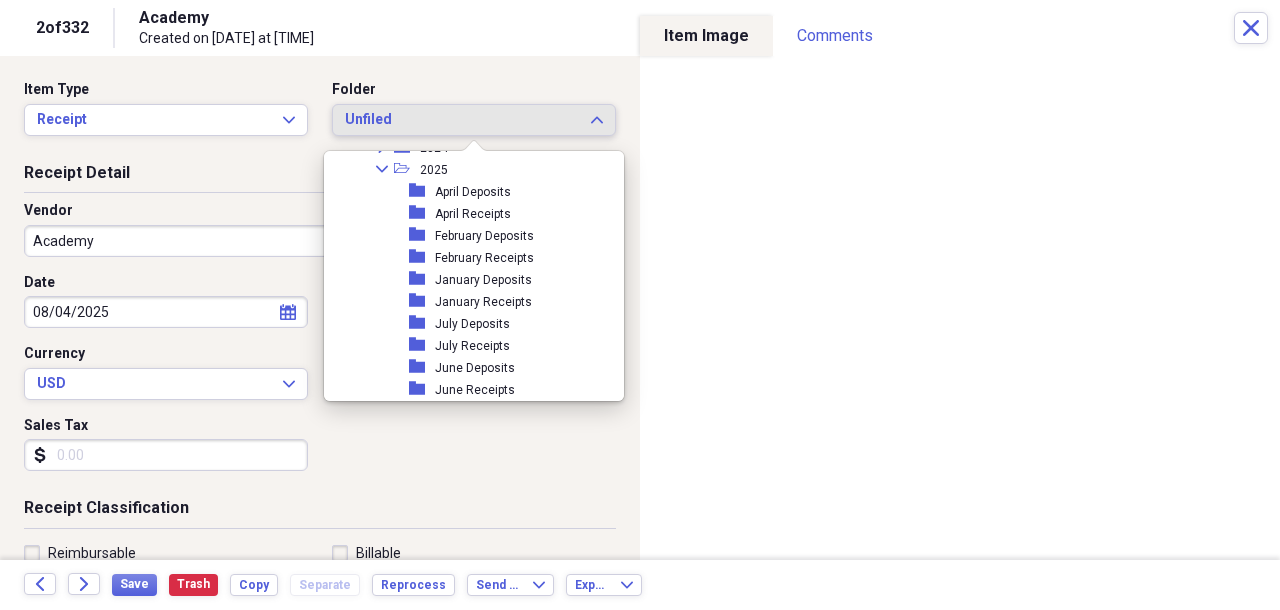 scroll, scrollTop: 960, scrollLeft: 0, axis: vertical 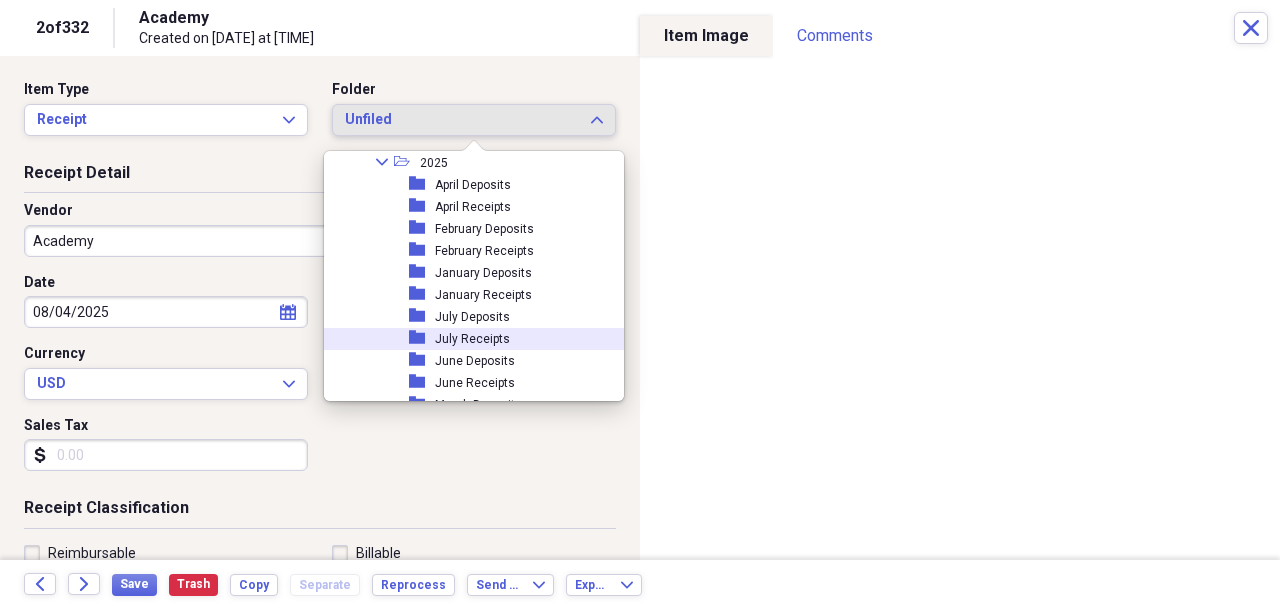 click on "July Receipts" at bounding box center (472, 339) 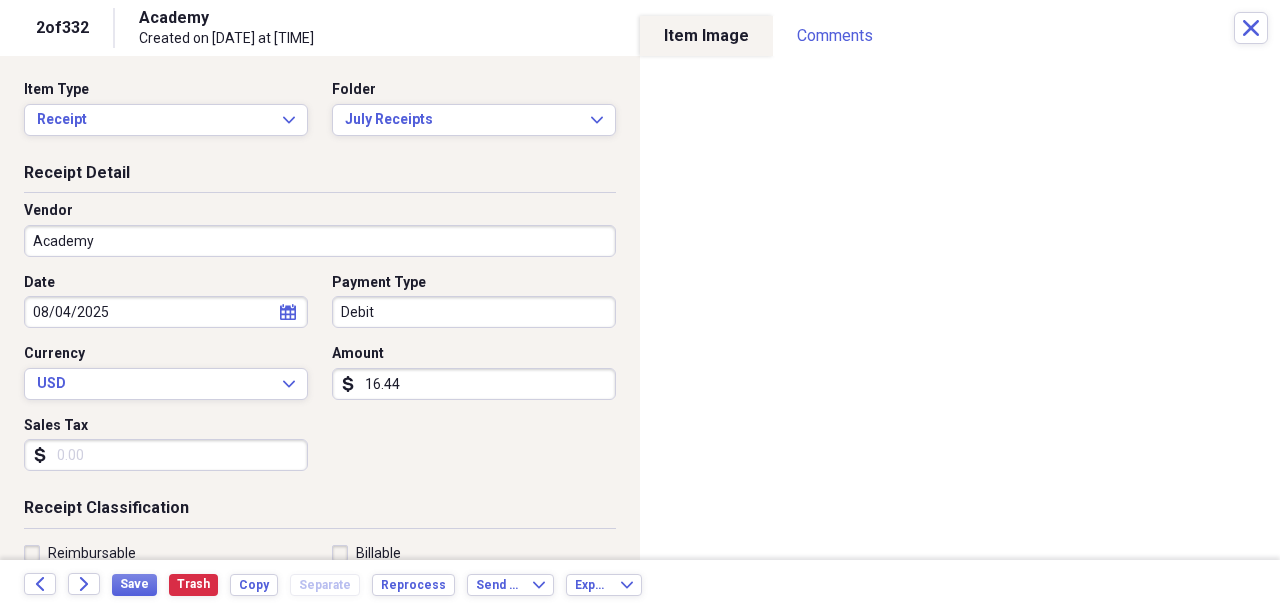 click on "Academy" at bounding box center [320, 241] 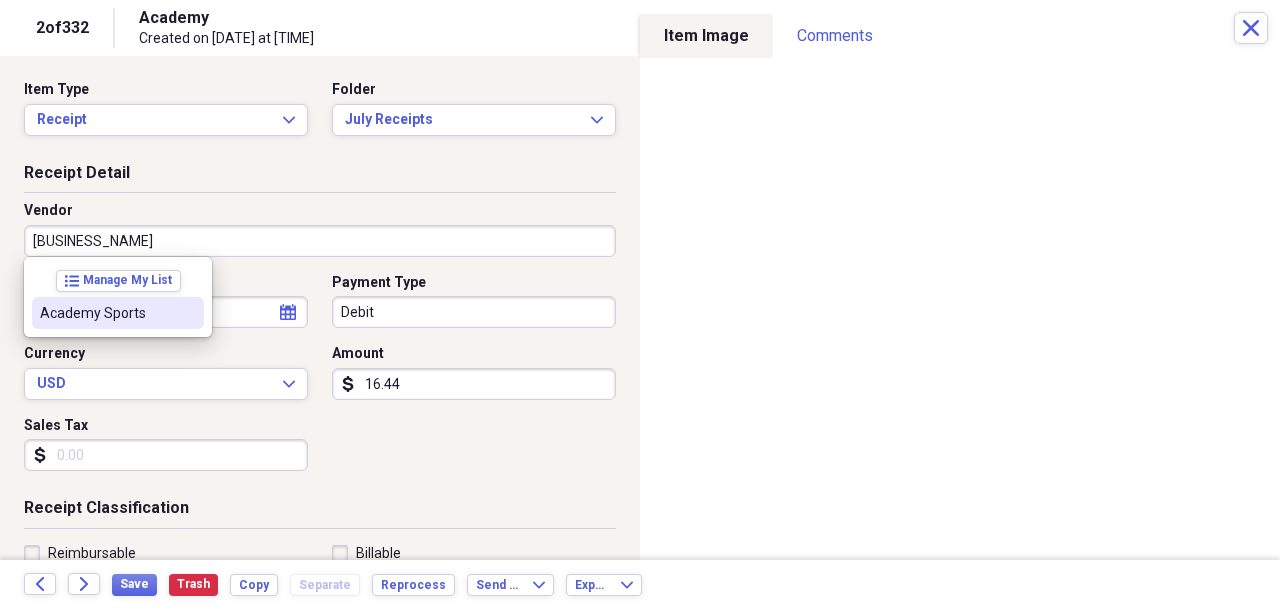 click on "Academy Sports" at bounding box center (106, 313) 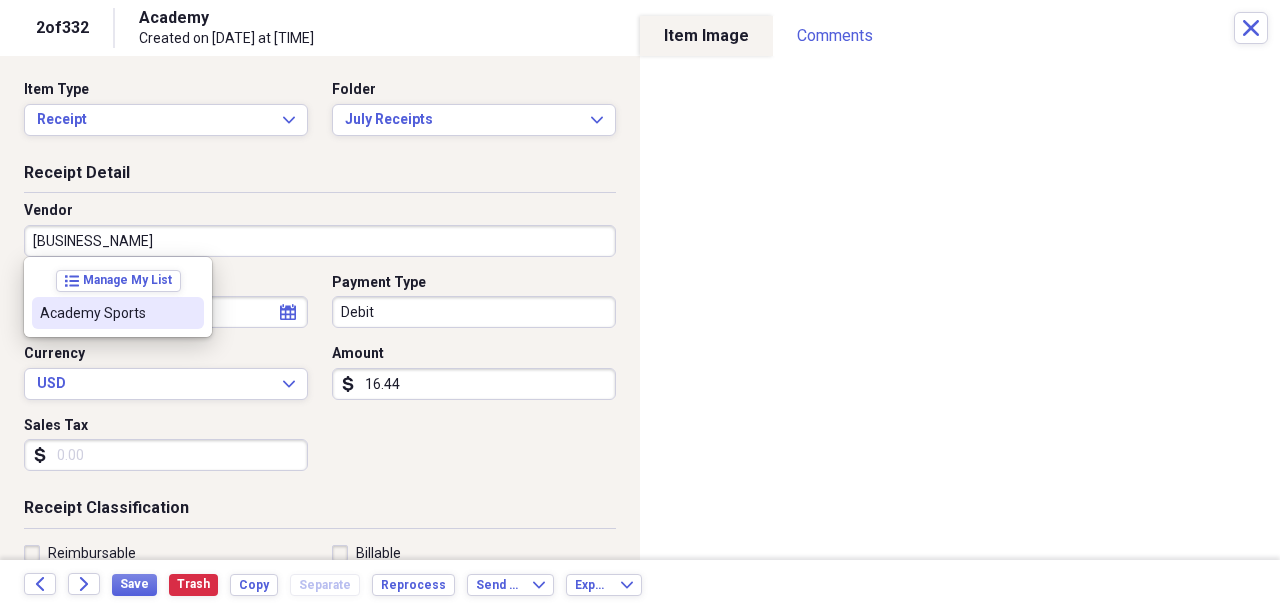 type on "Academy Sports" 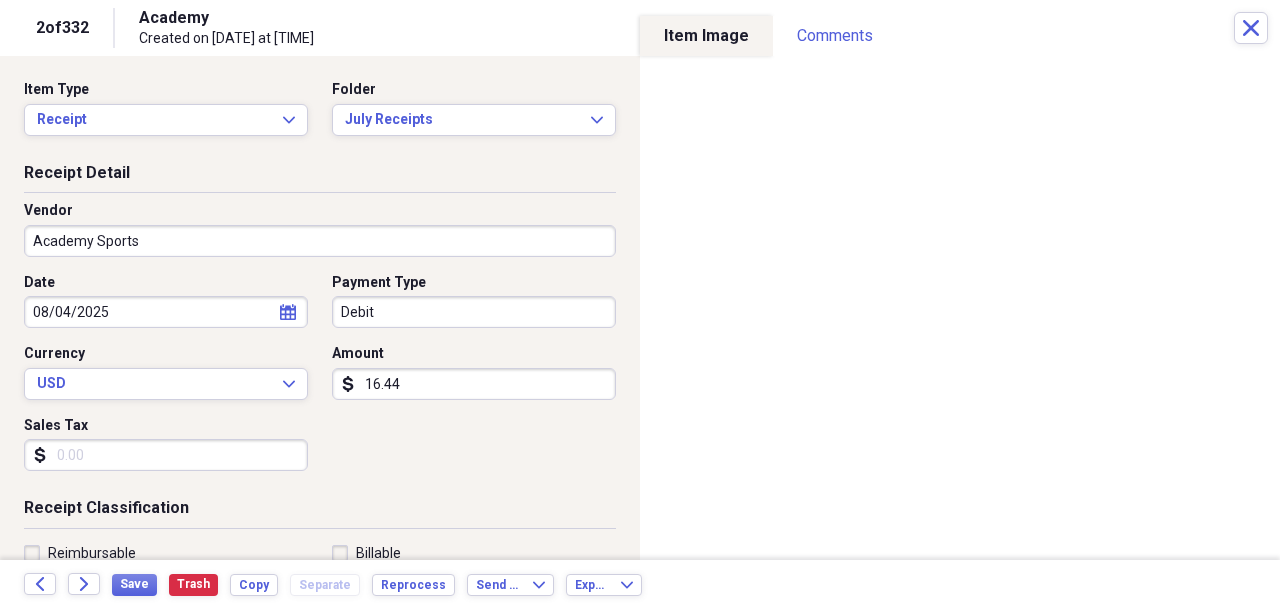 type on "Return Credit" 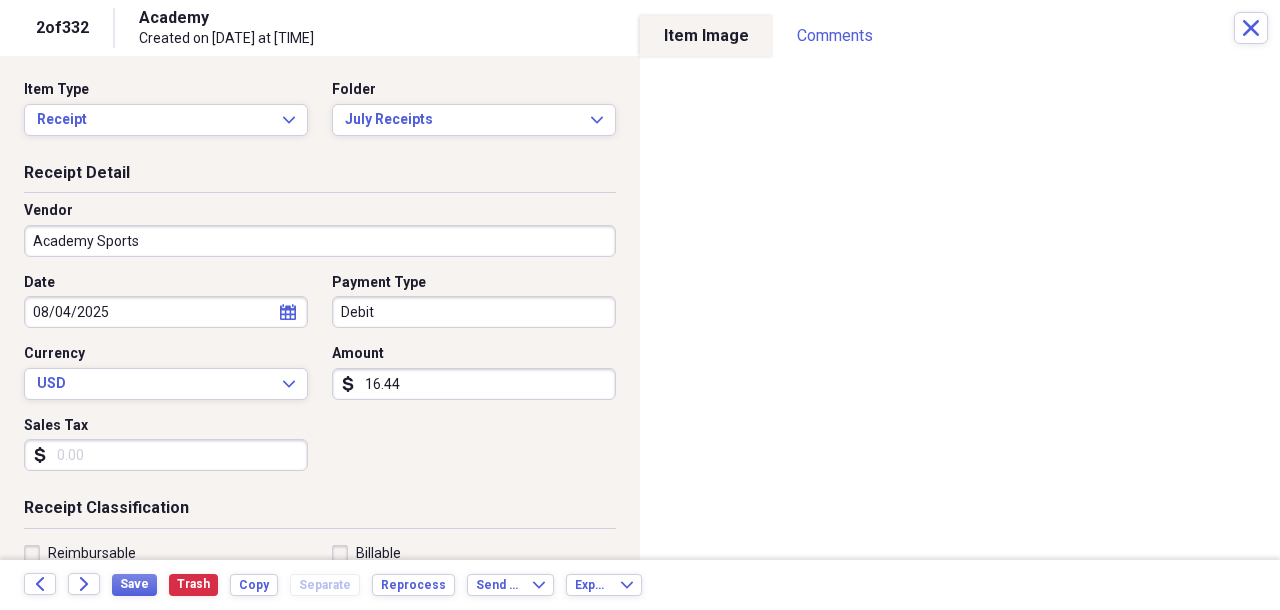click on "08/04/2025" at bounding box center [166, 312] 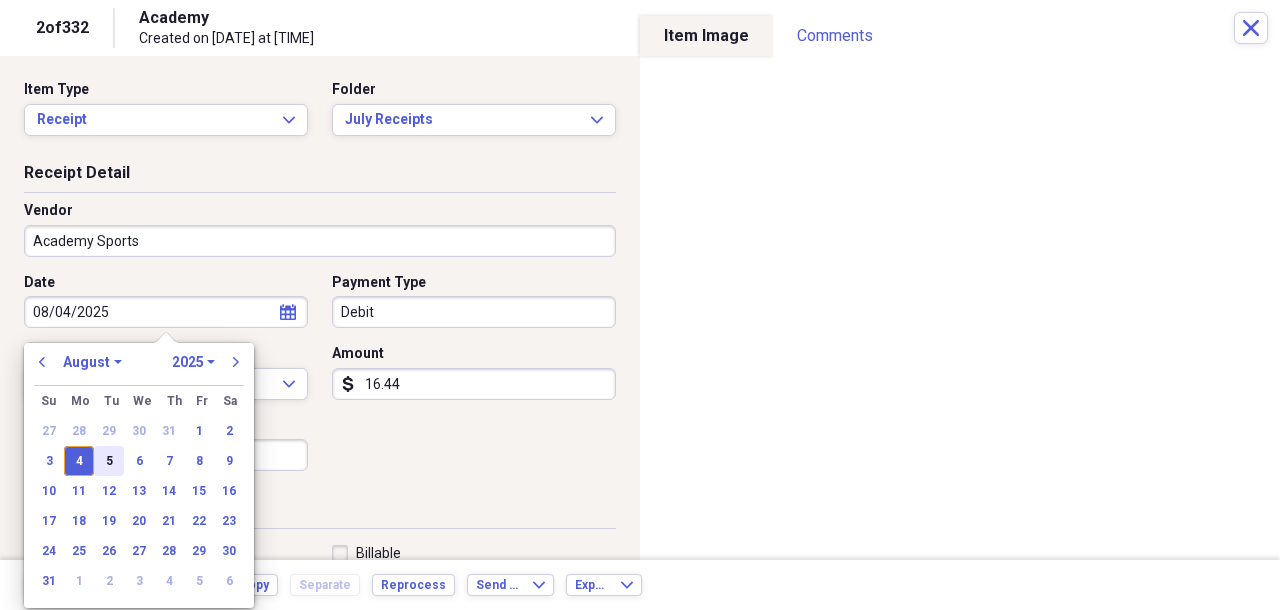 click on "5" at bounding box center (109, 461) 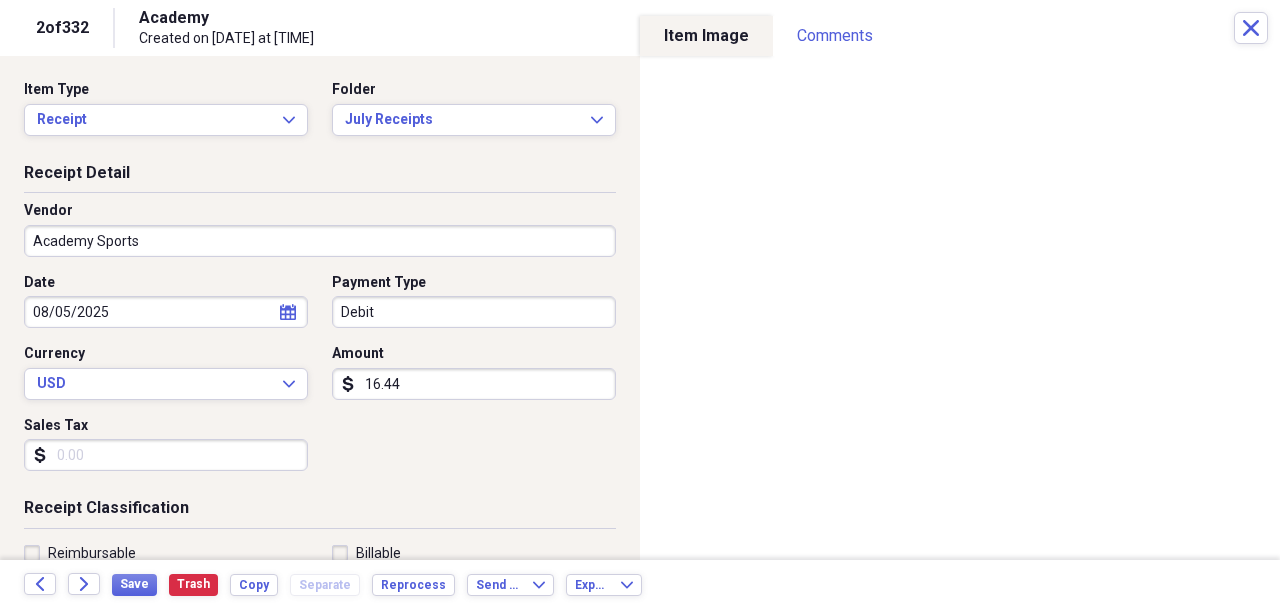 click on "Organize My Files 99+ Collapse Unfiled Needs Review 99+ Unfiled All Files Unfiled Unfiled Unfiled Saved Reports Collapse My Cabinet My Cabinet Add Folder Folder April Receipts 2017 Add Folder Folder June Receipts 2017 Add Folder Folder Migrated Contacts Add Folder Expand Folder Migrated Documents Add Folder Folder Migrated Inbox Add Folder Collapse Open Folder Migrated Receipts Add Folder Expand Folder Alessandro Payroll Add Folder Folder Alvarez ILIT Add Folder Expand Folder Amex Add Folder Expand Folder Amex Platinum Add Folder Folder Best Buy Statements Add Folder Folder Cadial Investments Add Folder Expand Folder Capital One X Add Folder Expand Folder Chase Credit Card Add Folder Expand Folder Chase Sapphire Add Folder Expand Folder HSA Add Folder Expand Folder Joaquin Payroll Add Folder Folder Laredo Country Club Add Folder Expand Folder MZ Payroll Add Folder Folder OPMA ILIT Add Folder Expand Folder Optima Add Folder Expand Folder Raphael Payroll Add Folder Expand Folder Santander Serfin Add Folder UBS" at bounding box center [640, 305] 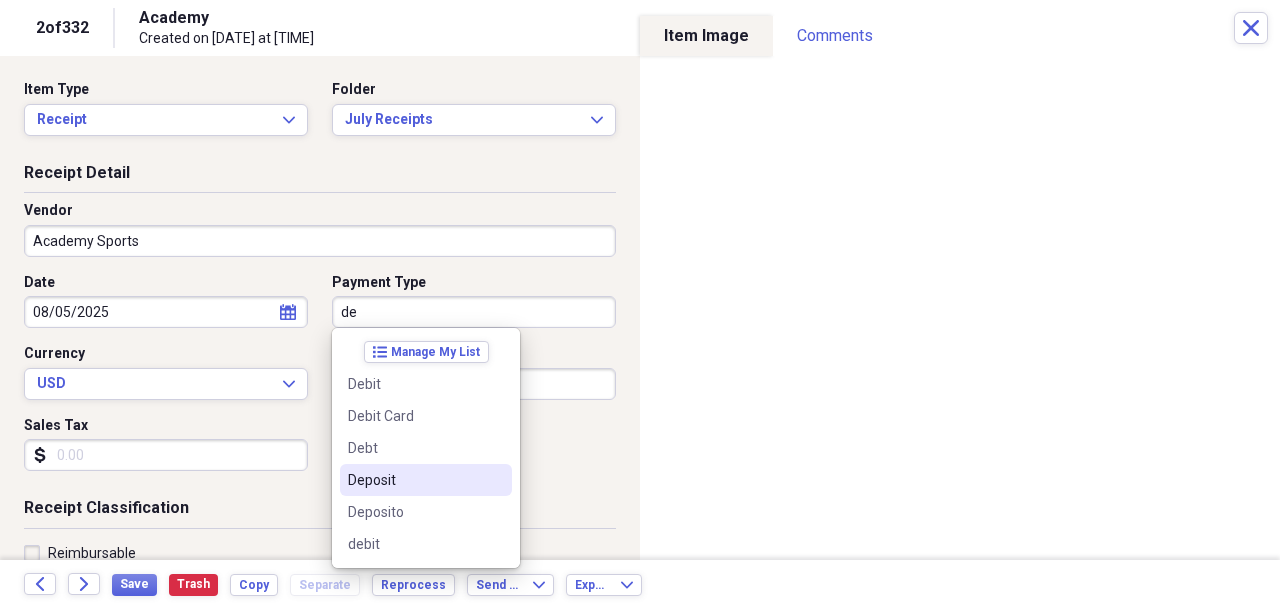click on "Deposit" at bounding box center (414, 480) 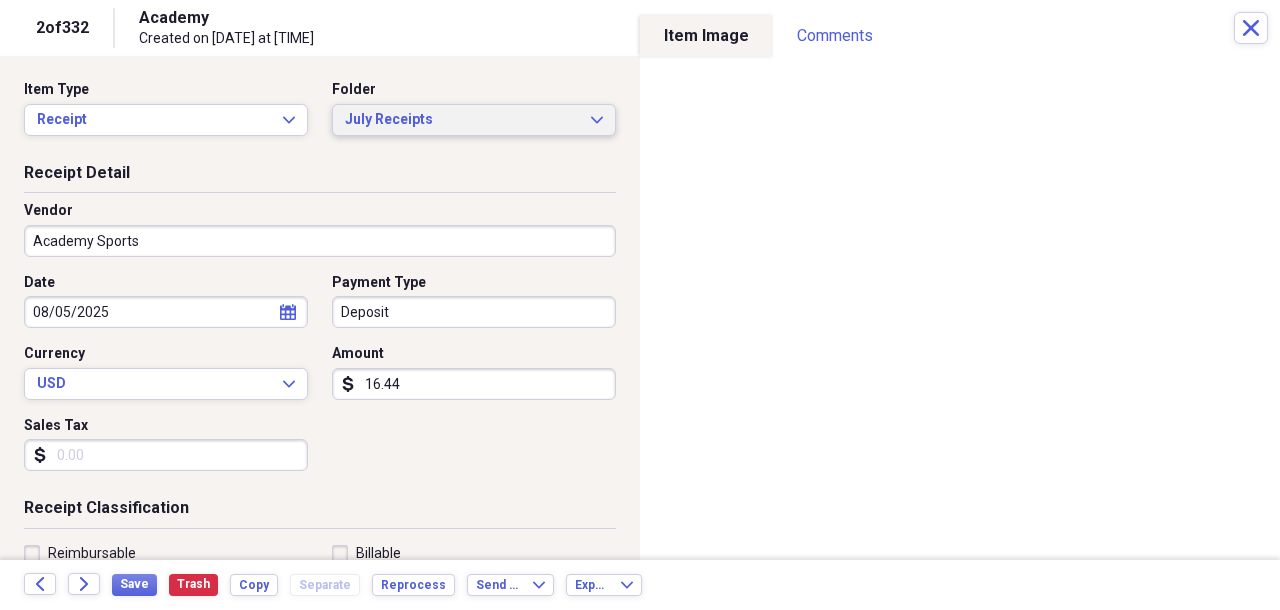 click on "July Receipts" at bounding box center [462, 120] 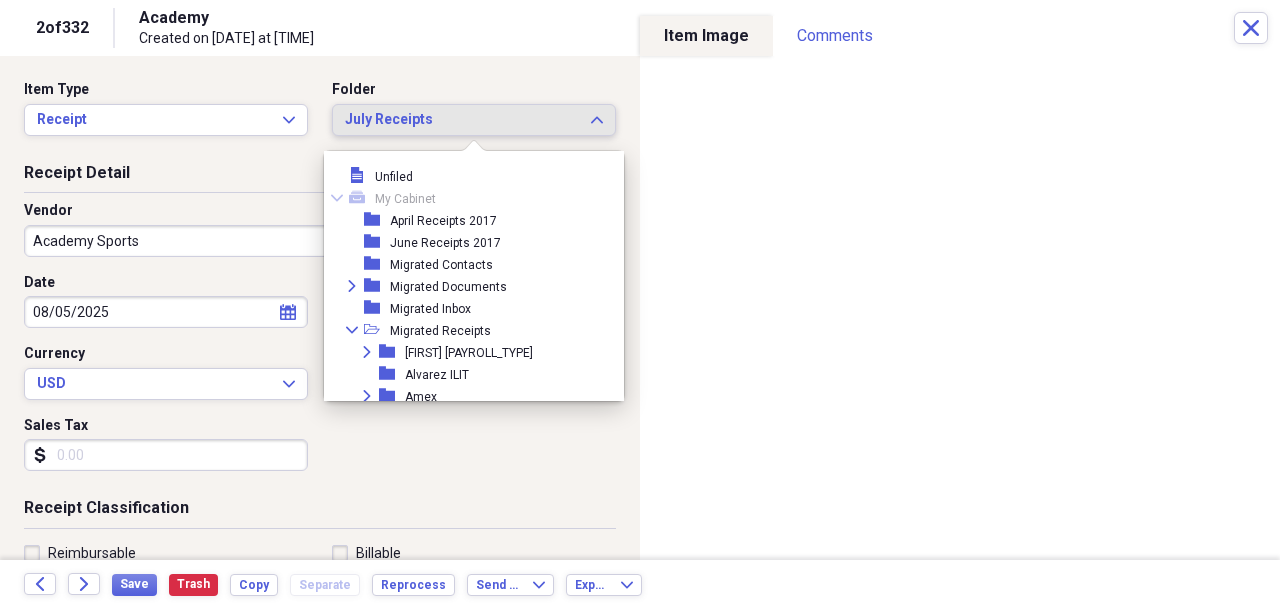 scroll, scrollTop: 1023, scrollLeft: 0, axis: vertical 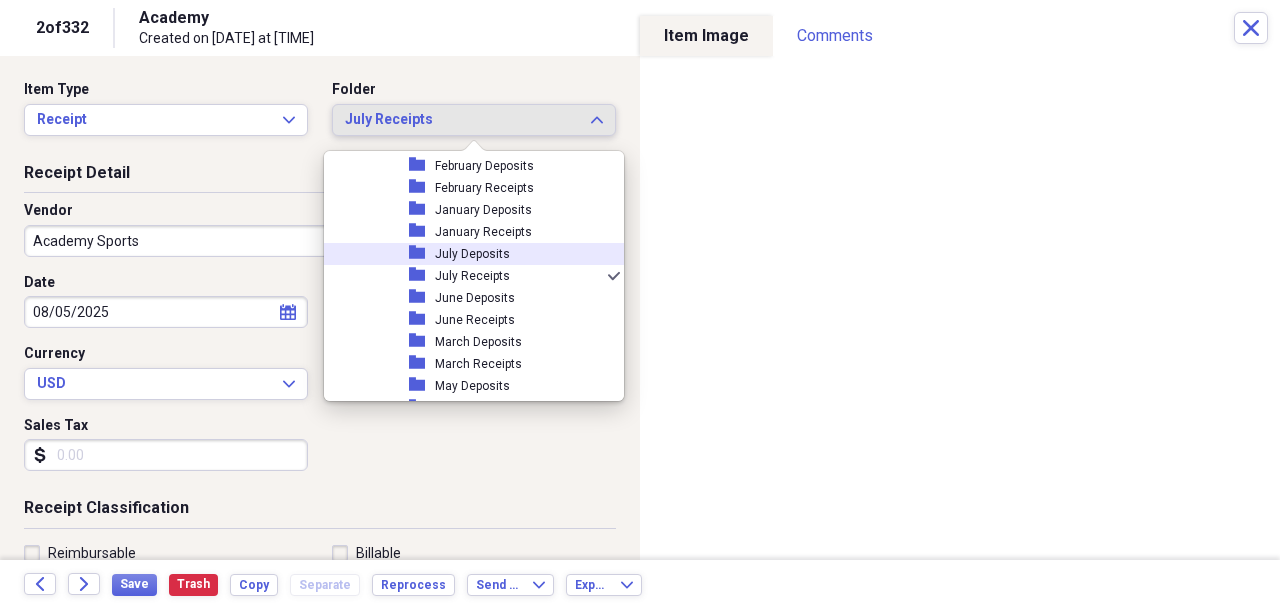 click on "July Deposits" at bounding box center (472, 254) 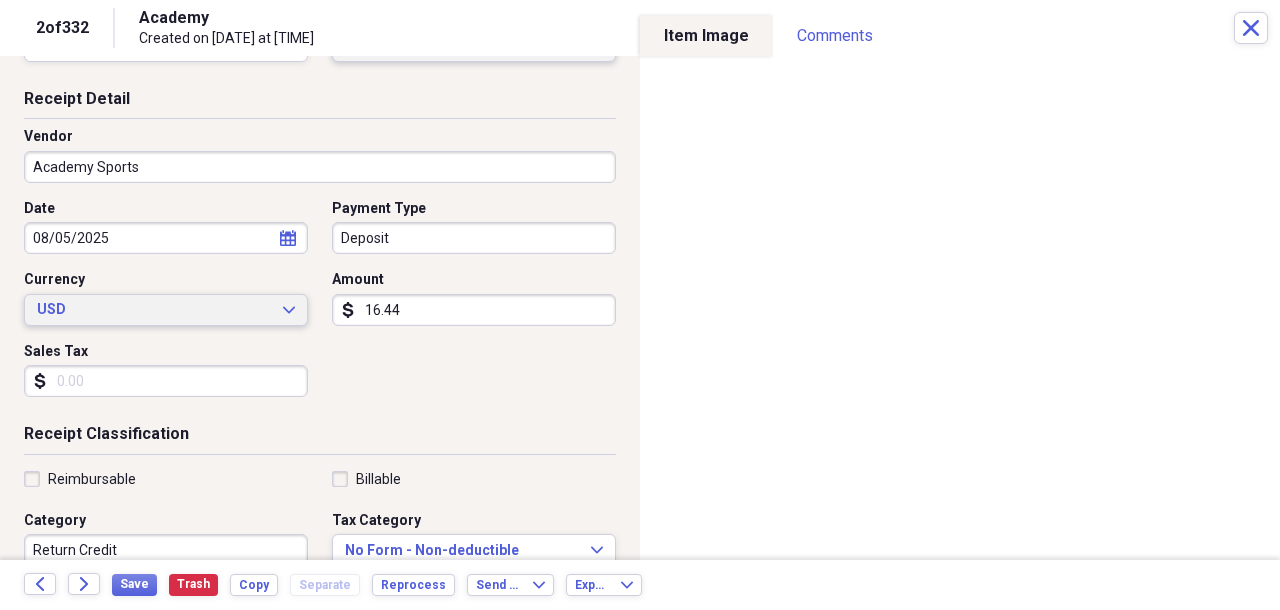 scroll, scrollTop: 93, scrollLeft: 0, axis: vertical 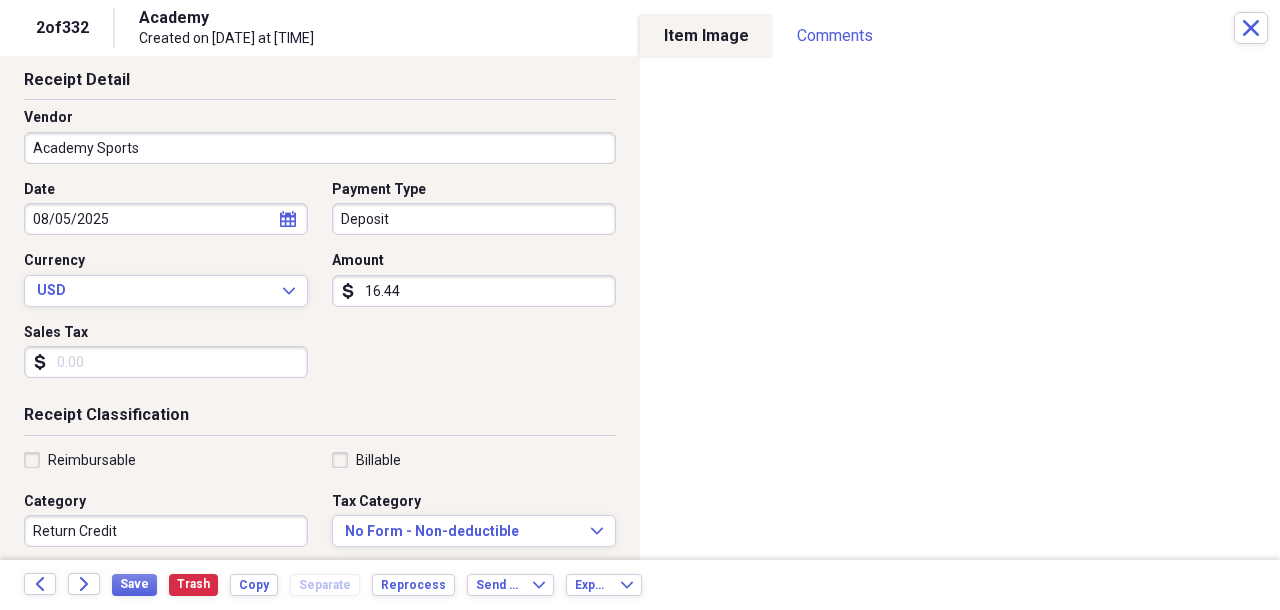 click on "Sales Tax" at bounding box center [166, 362] 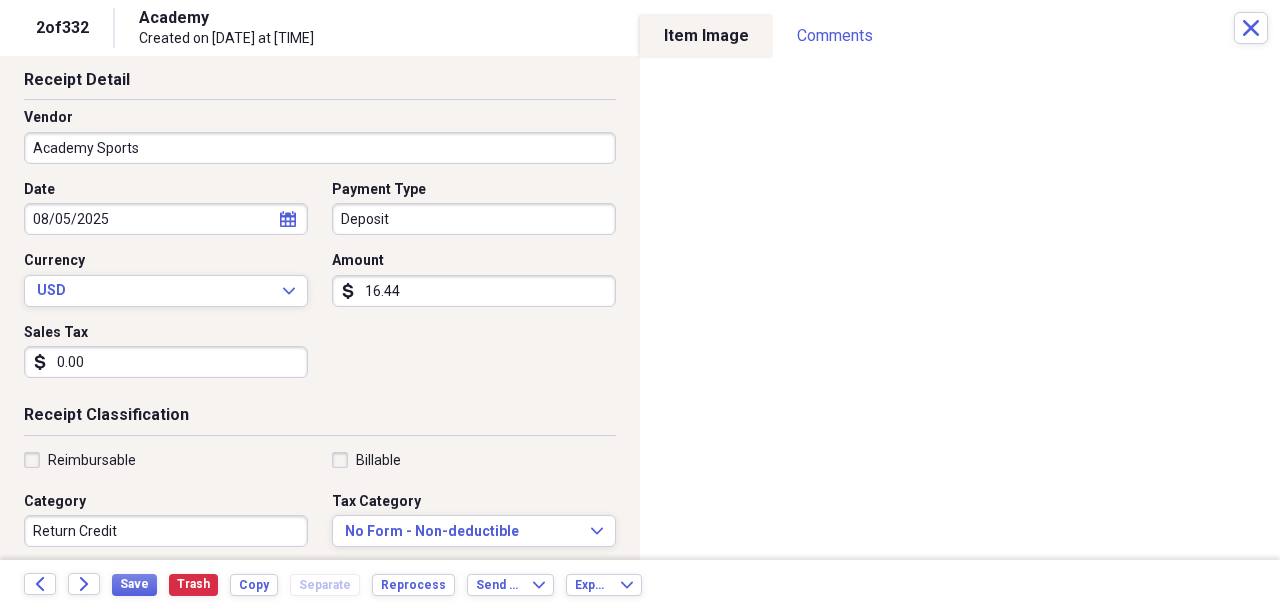 type on "0.00" 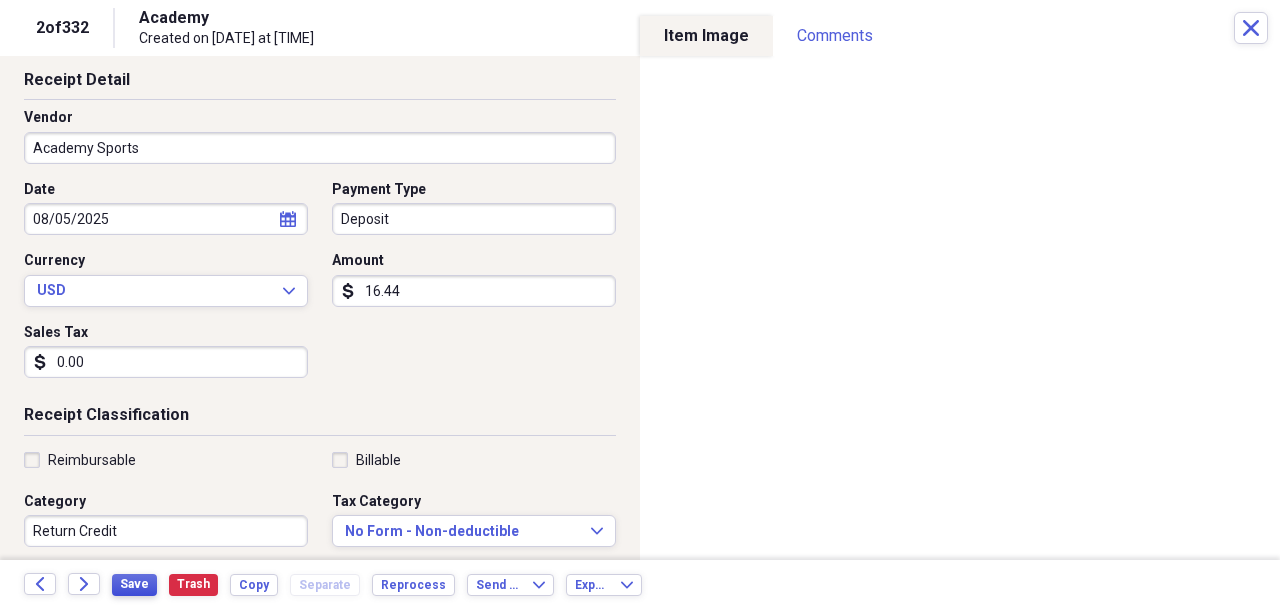click on "Save" at bounding box center [134, 584] 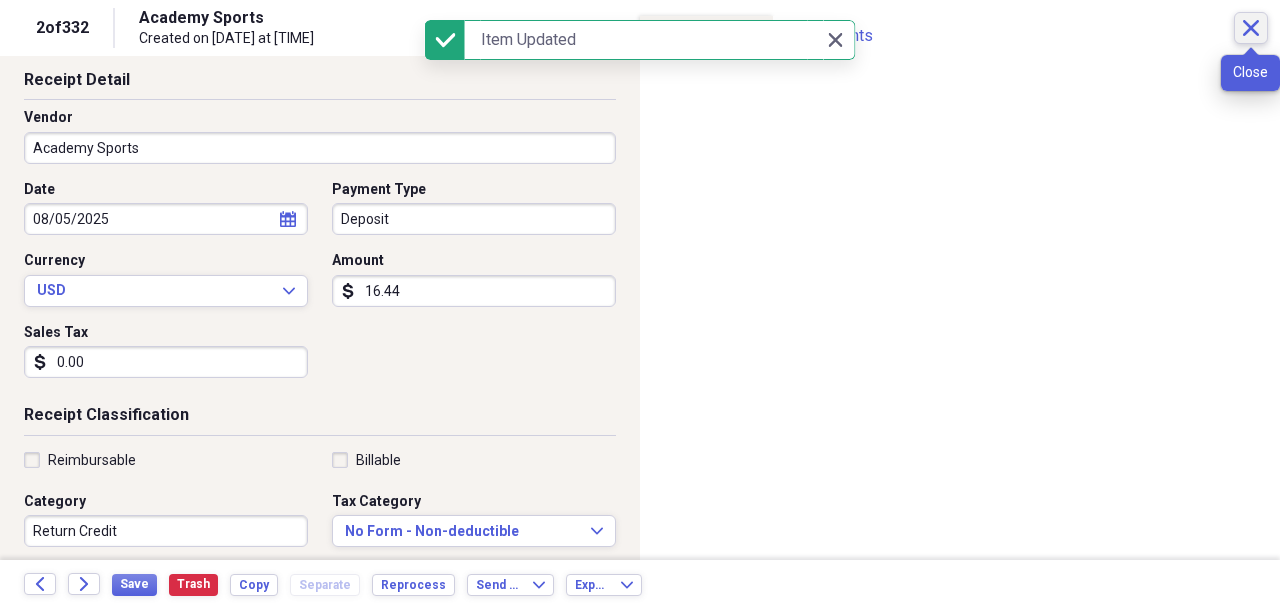 click 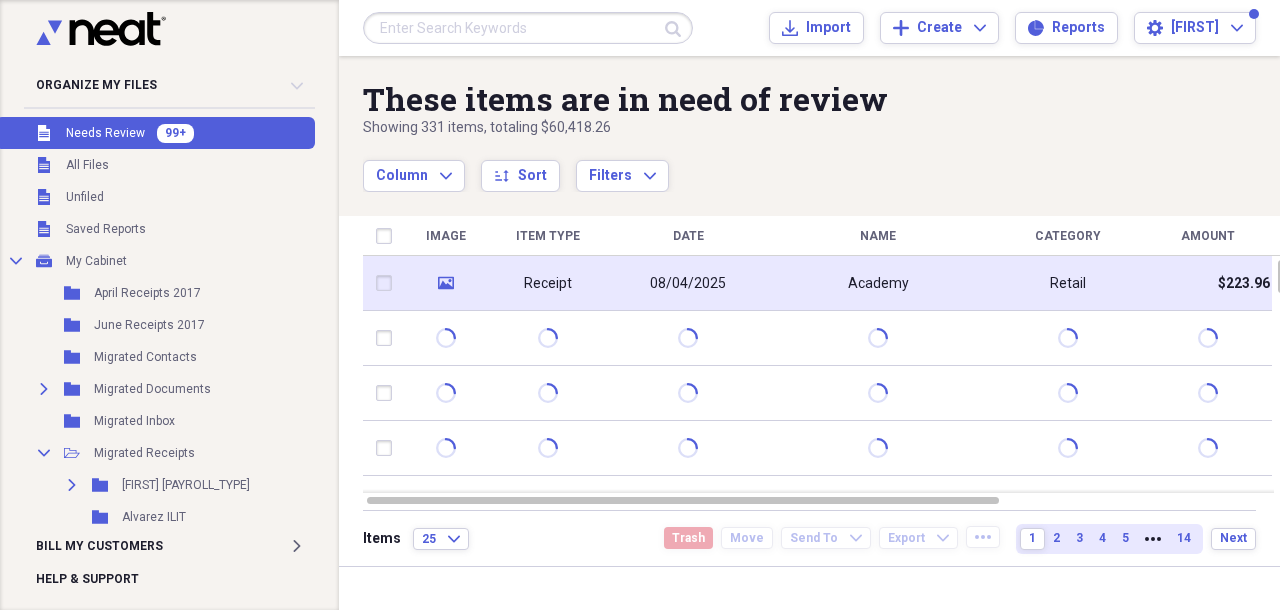 click on "Academy" at bounding box center [878, 283] 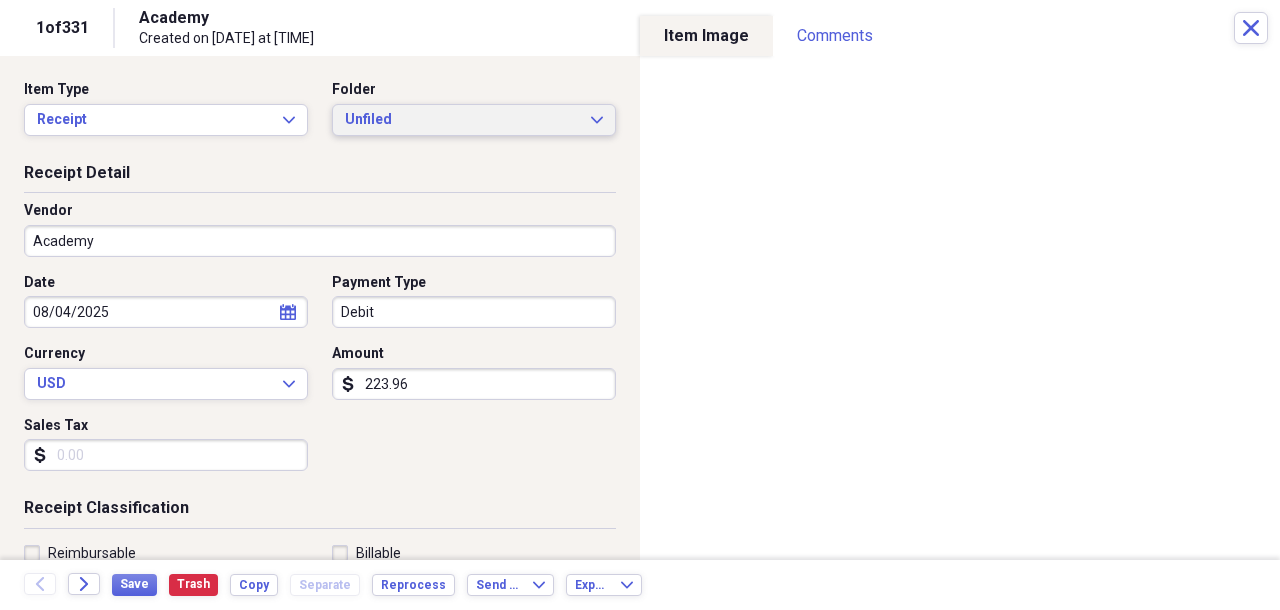click on "Unfiled" at bounding box center [462, 120] 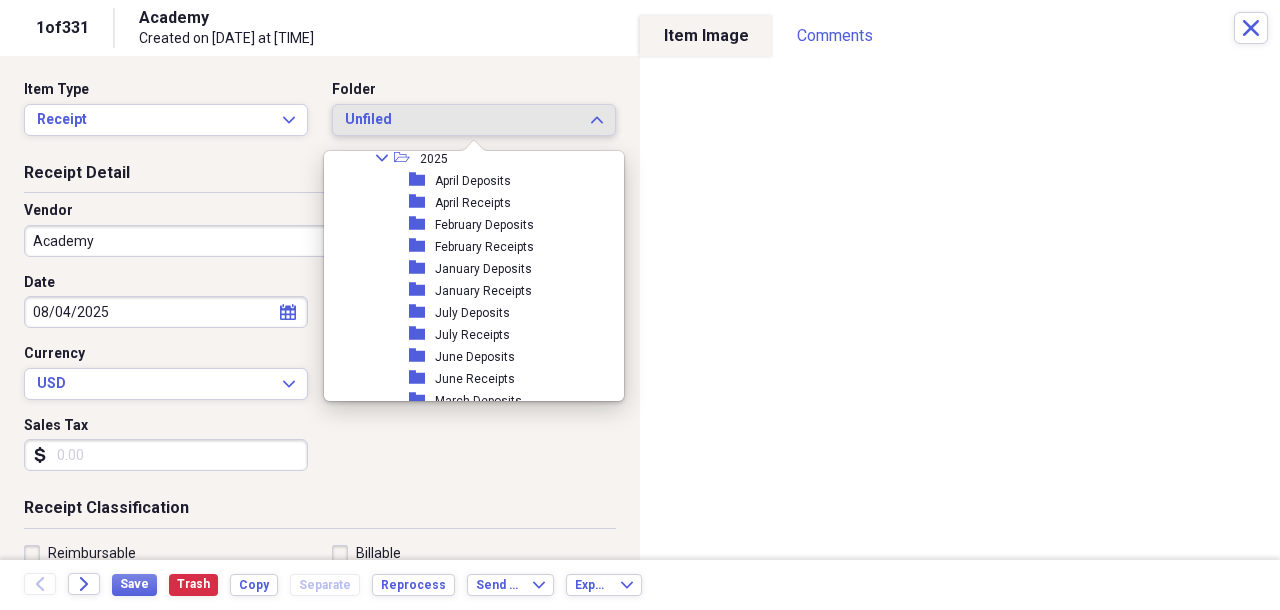 scroll, scrollTop: 983, scrollLeft: 0, axis: vertical 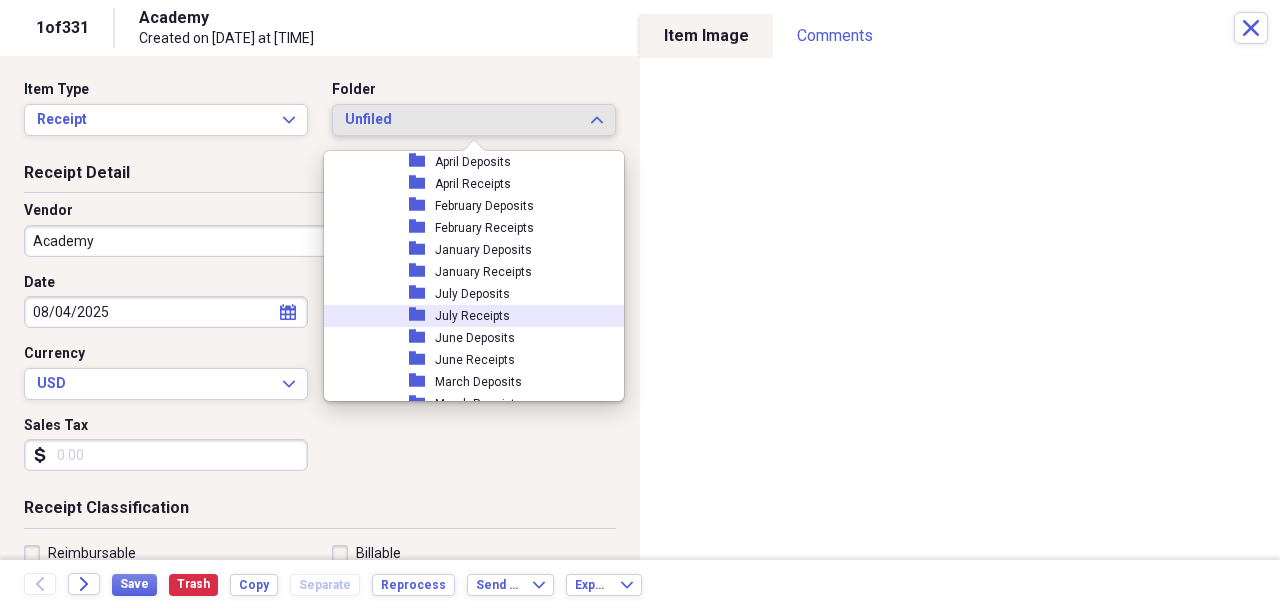 click on "July Receipts" at bounding box center [472, 316] 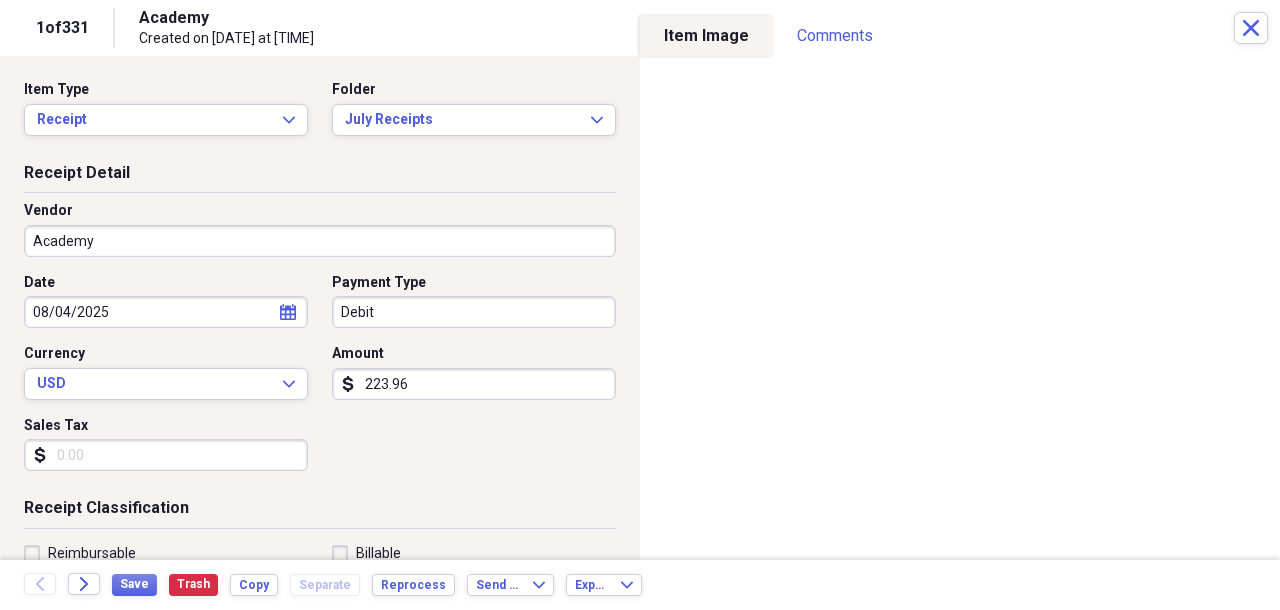 click on "Academy" at bounding box center [320, 241] 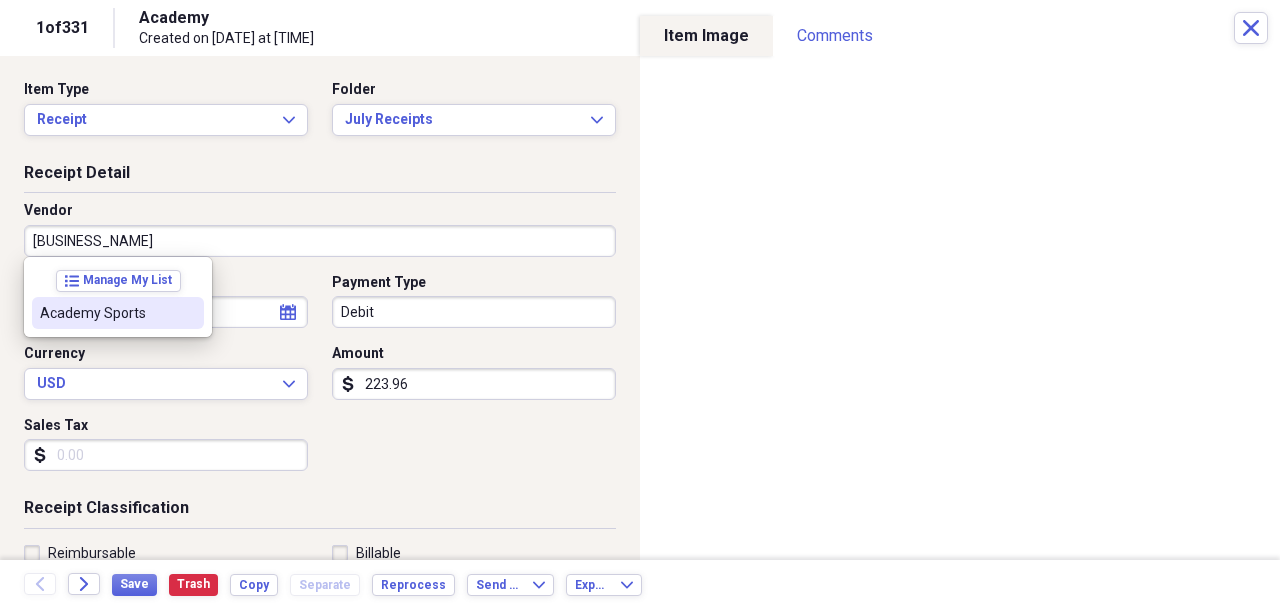 click on "Academy Sports" at bounding box center (106, 313) 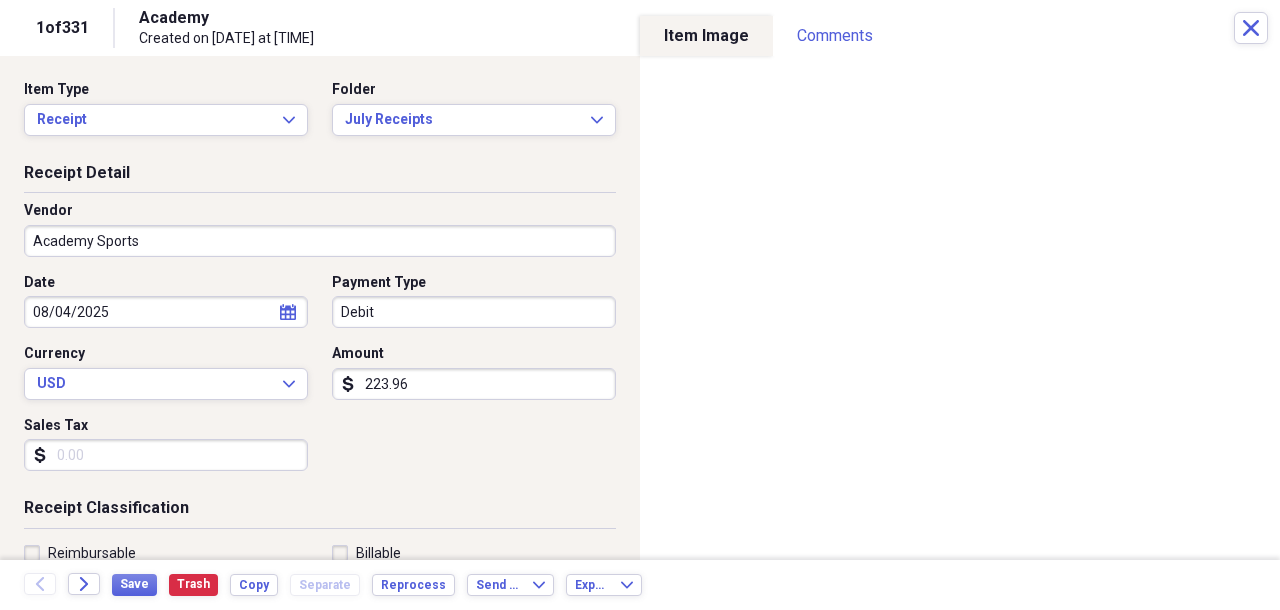 type on "Return Credit" 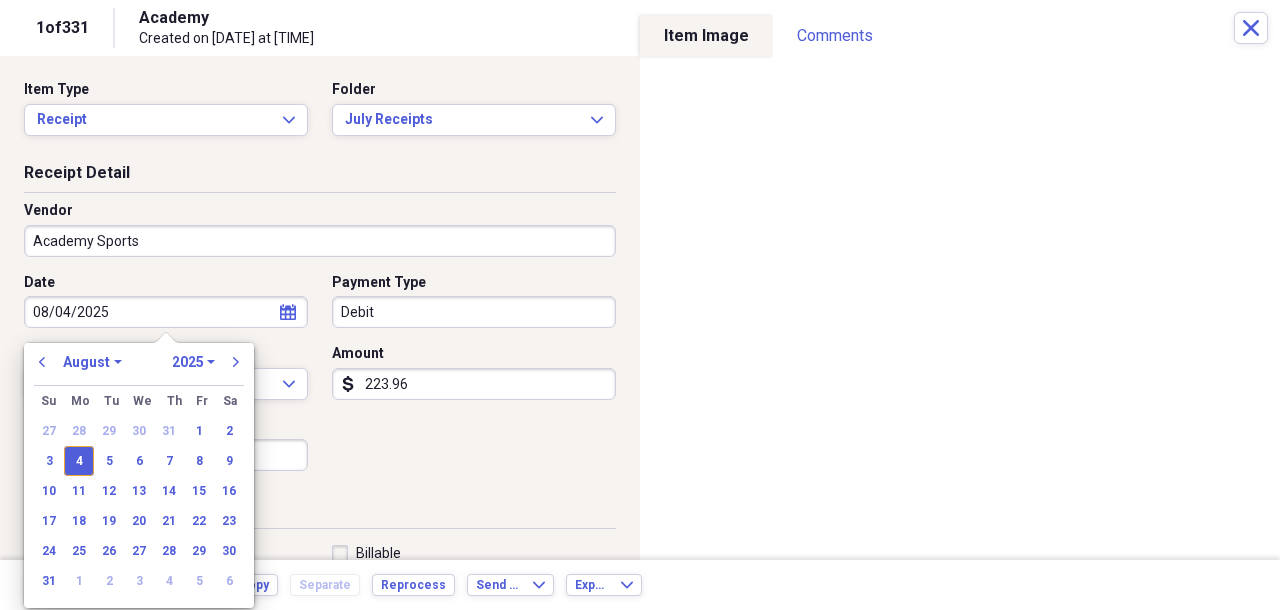 click on "08/04/2025" at bounding box center [166, 312] 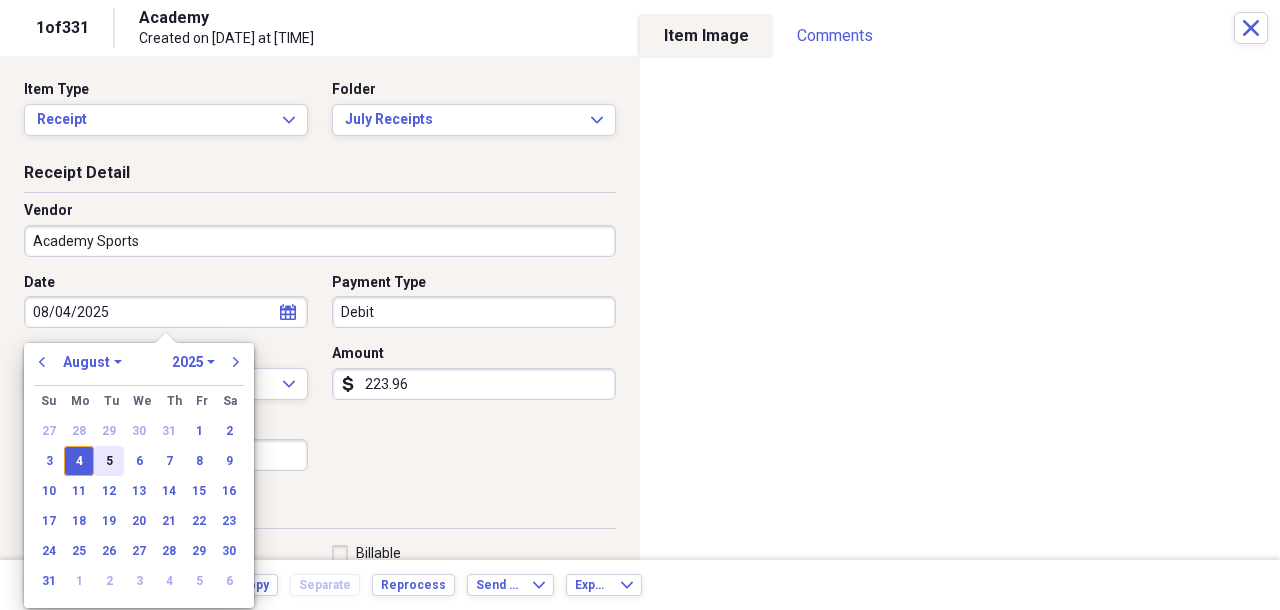 click on "5" at bounding box center (109, 461) 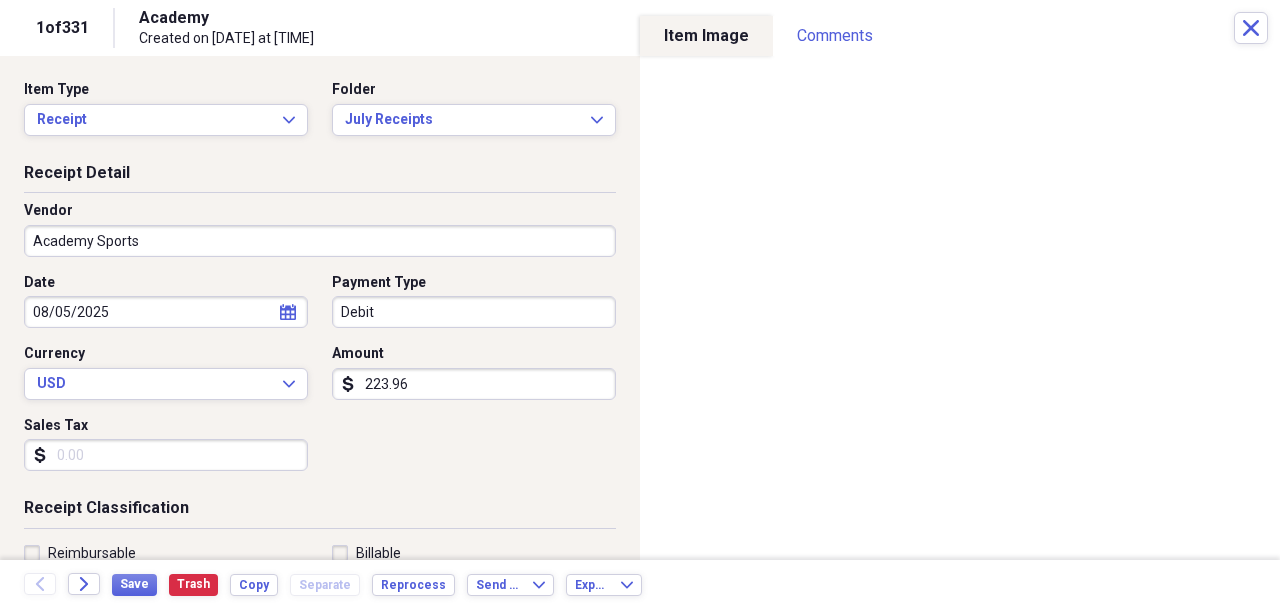 click on "223.96" at bounding box center [474, 384] 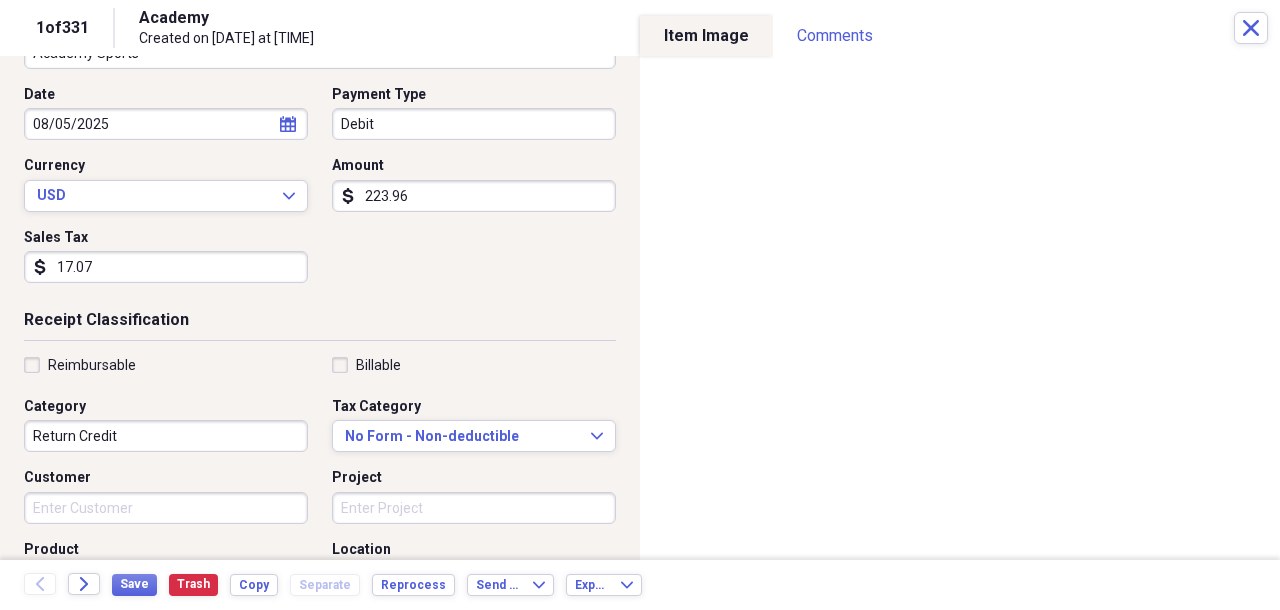 scroll, scrollTop: 192, scrollLeft: 0, axis: vertical 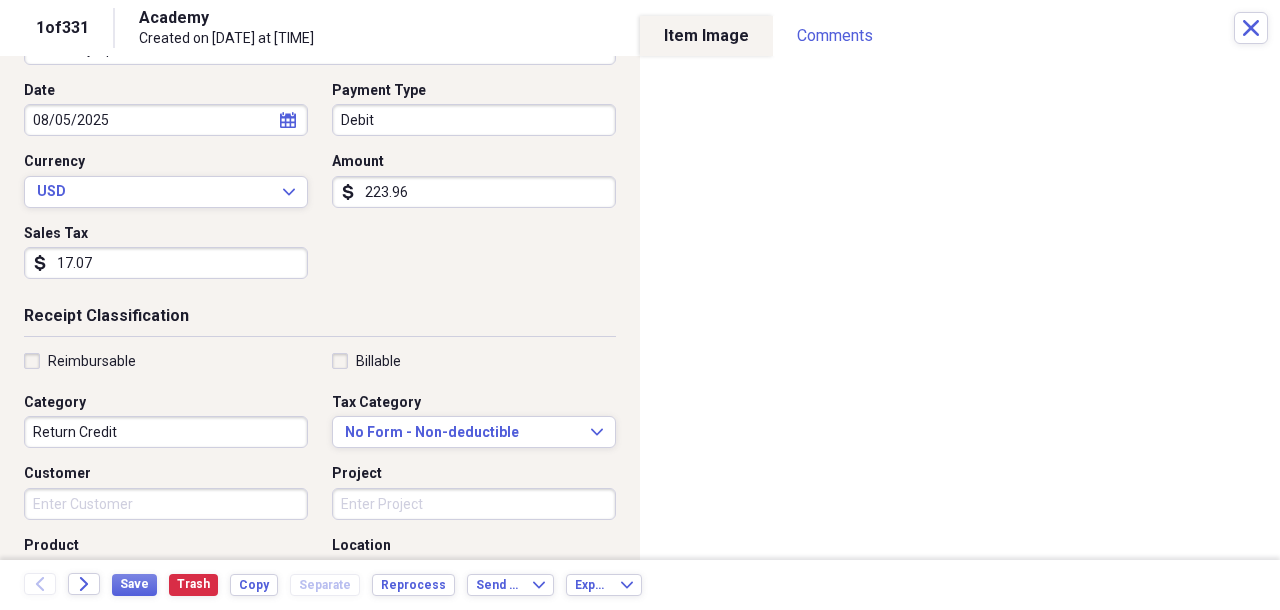 type on "17.07" 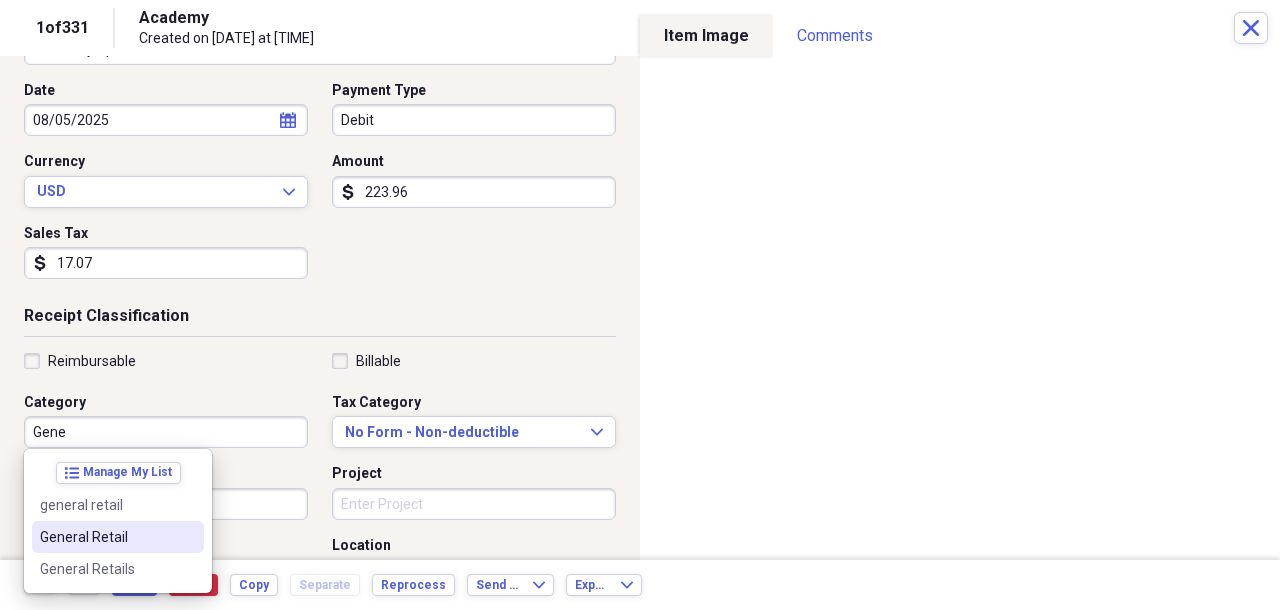 click on "General Retail" at bounding box center [118, 537] 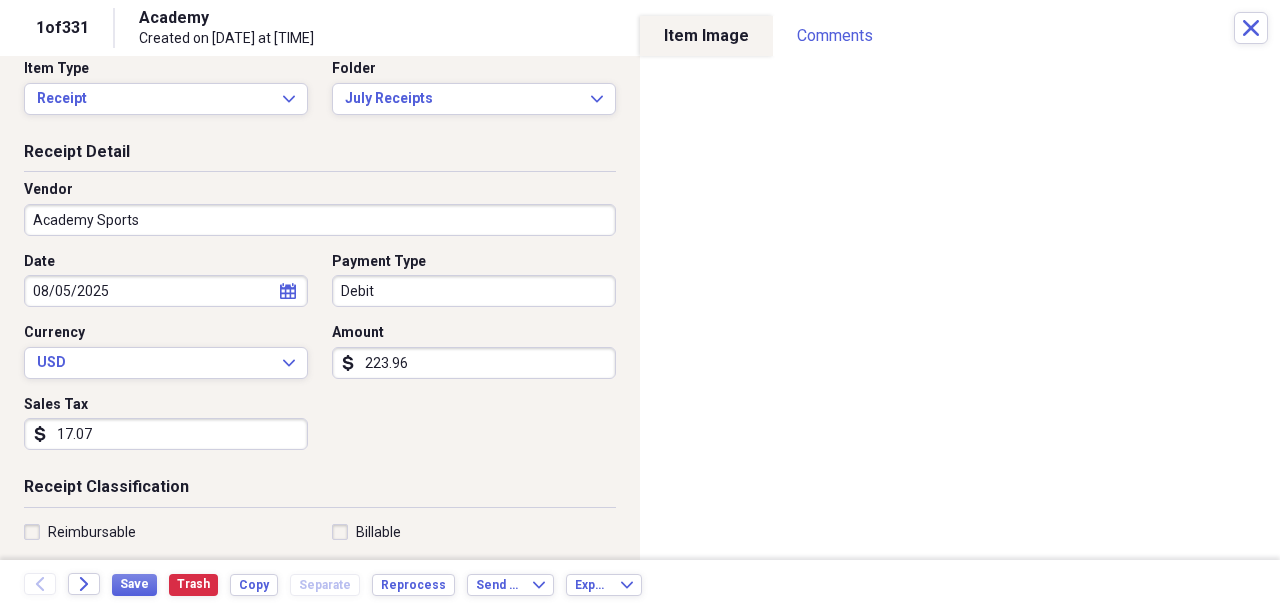 scroll, scrollTop: 0, scrollLeft: 0, axis: both 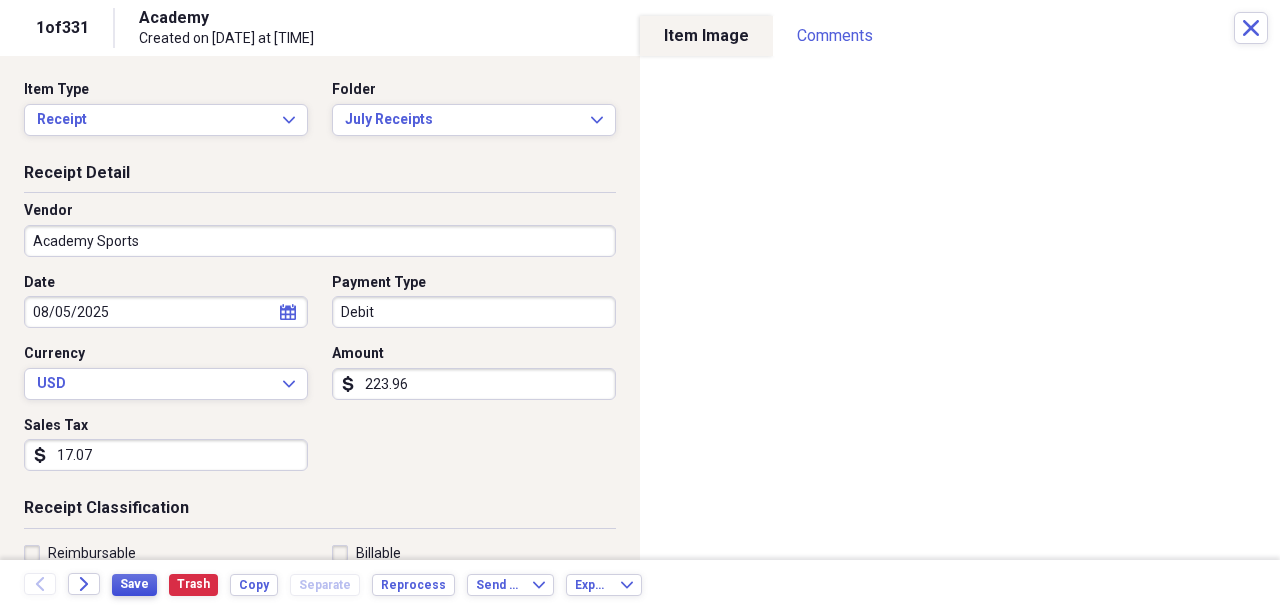 click on "Save" at bounding box center (134, 584) 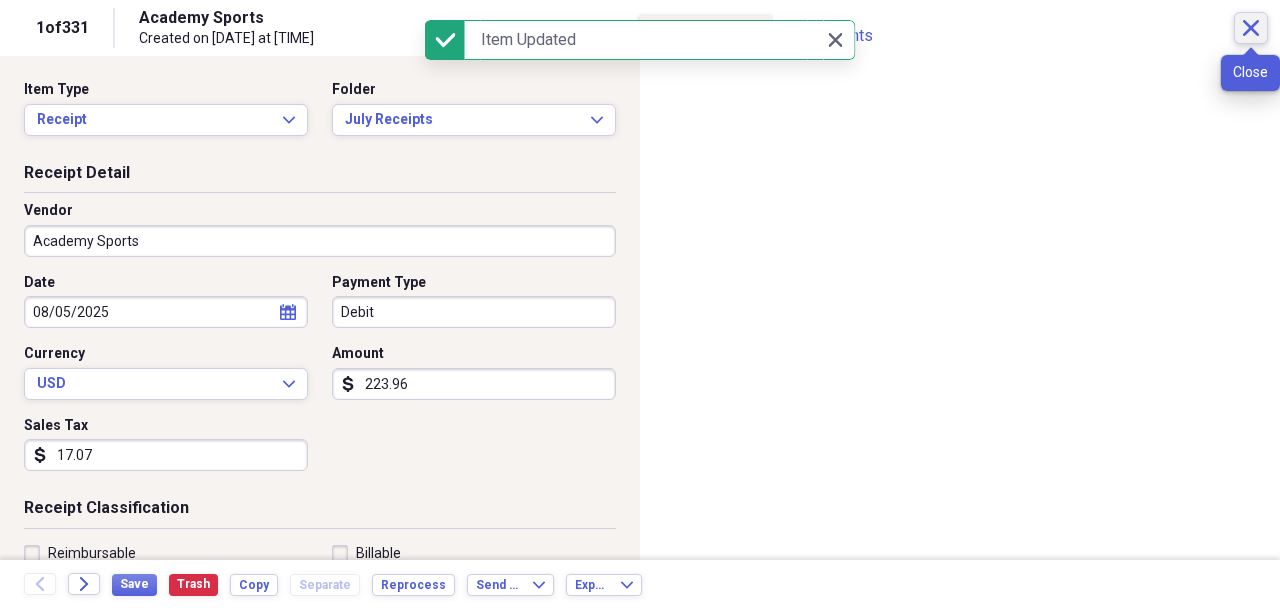 click on "Close" at bounding box center (1251, 28) 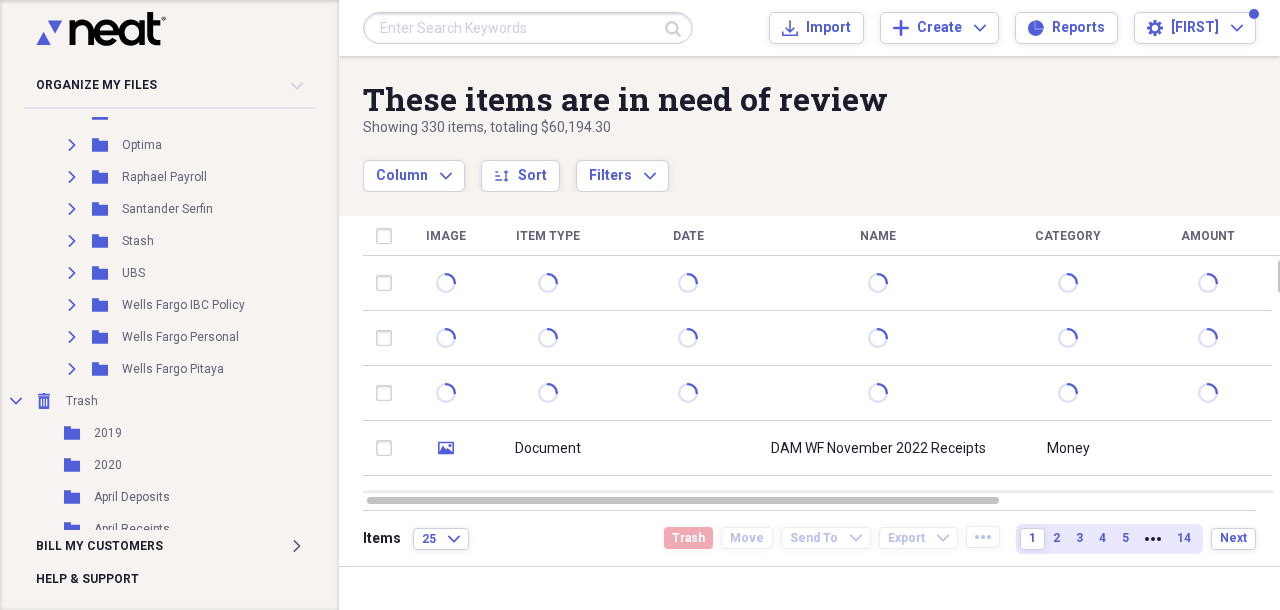 scroll, scrollTop: 789, scrollLeft: 0, axis: vertical 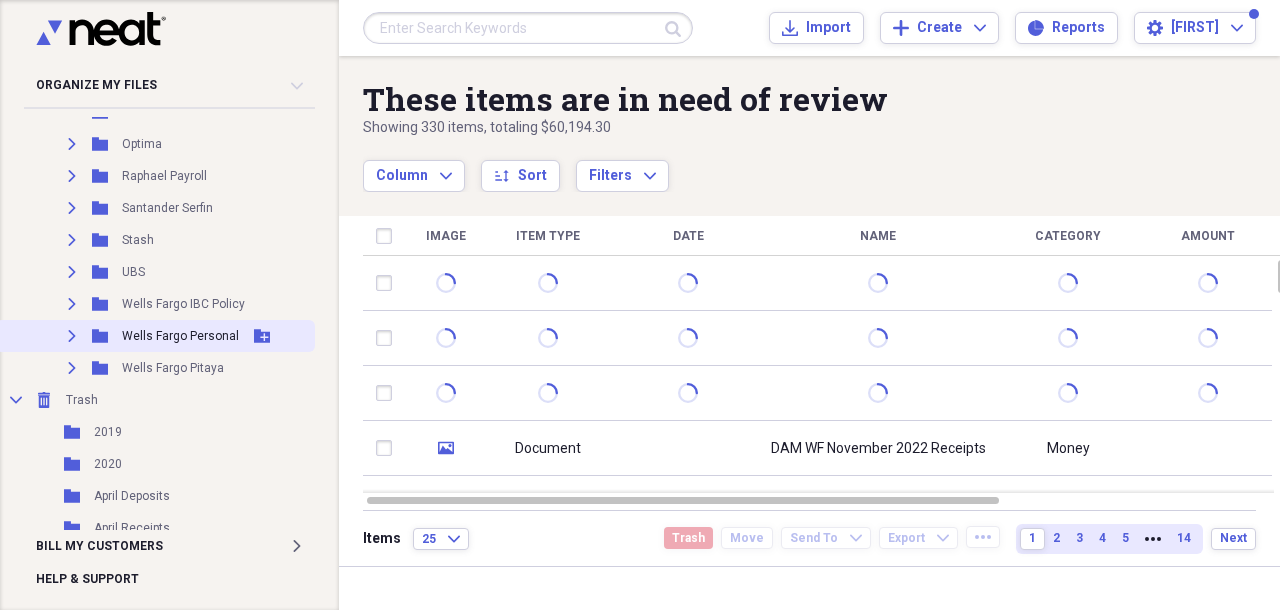 click on "Expand" 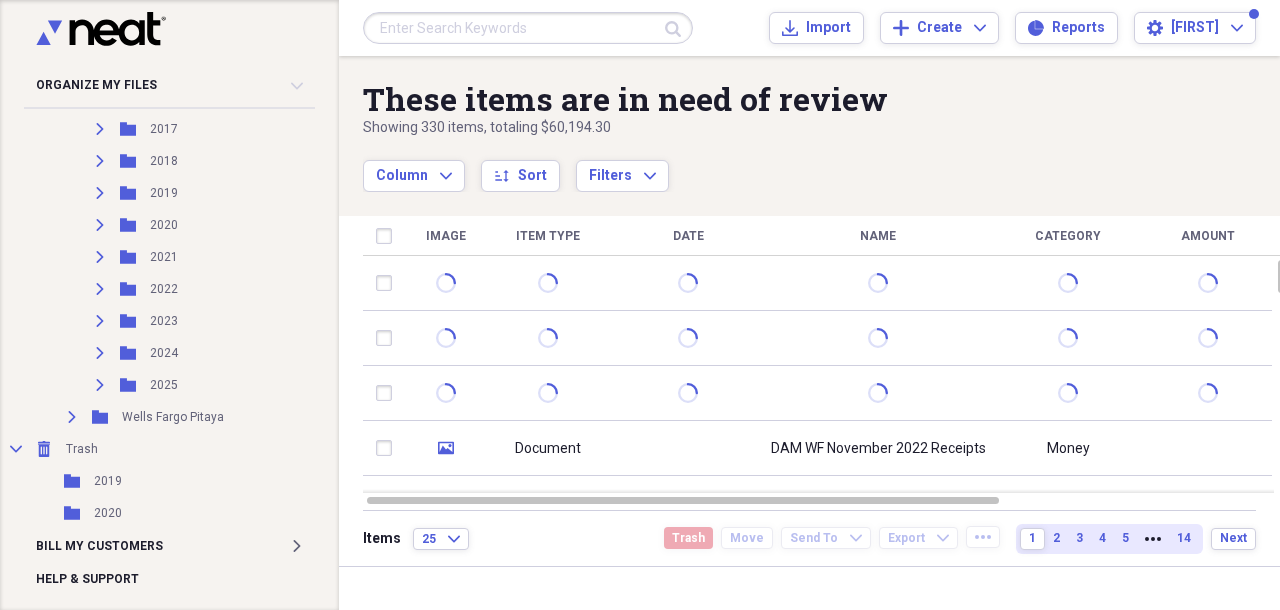 scroll, scrollTop: 1223, scrollLeft: 0, axis: vertical 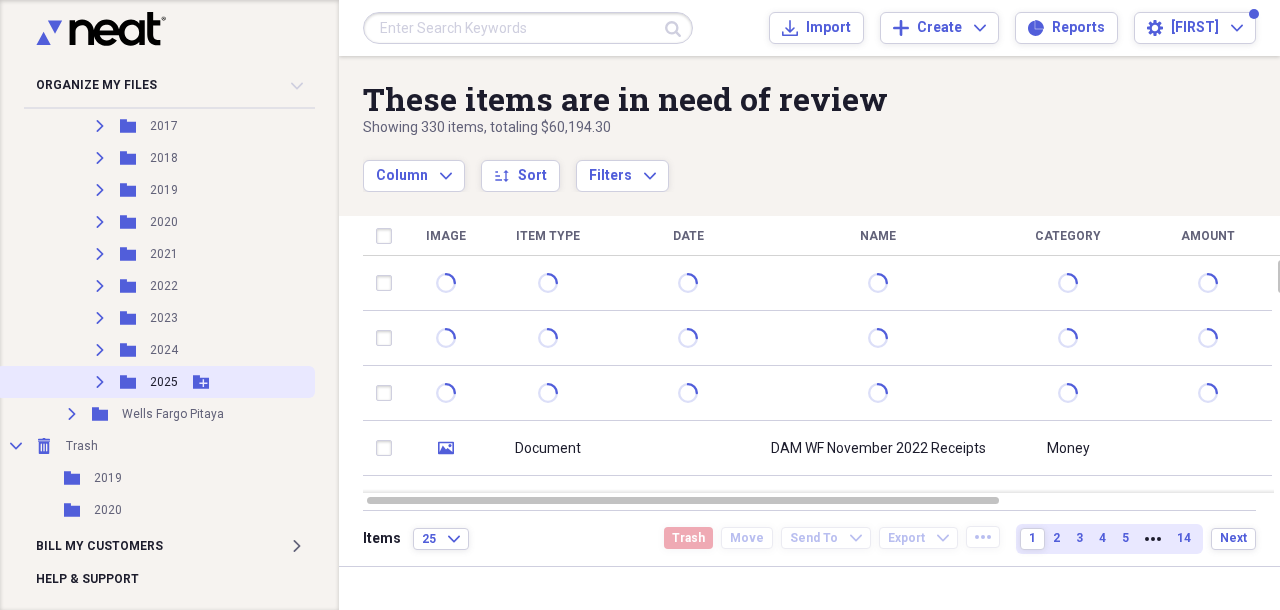 click on "Expand Folder 2025 Add Folder" at bounding box center (155, 382) 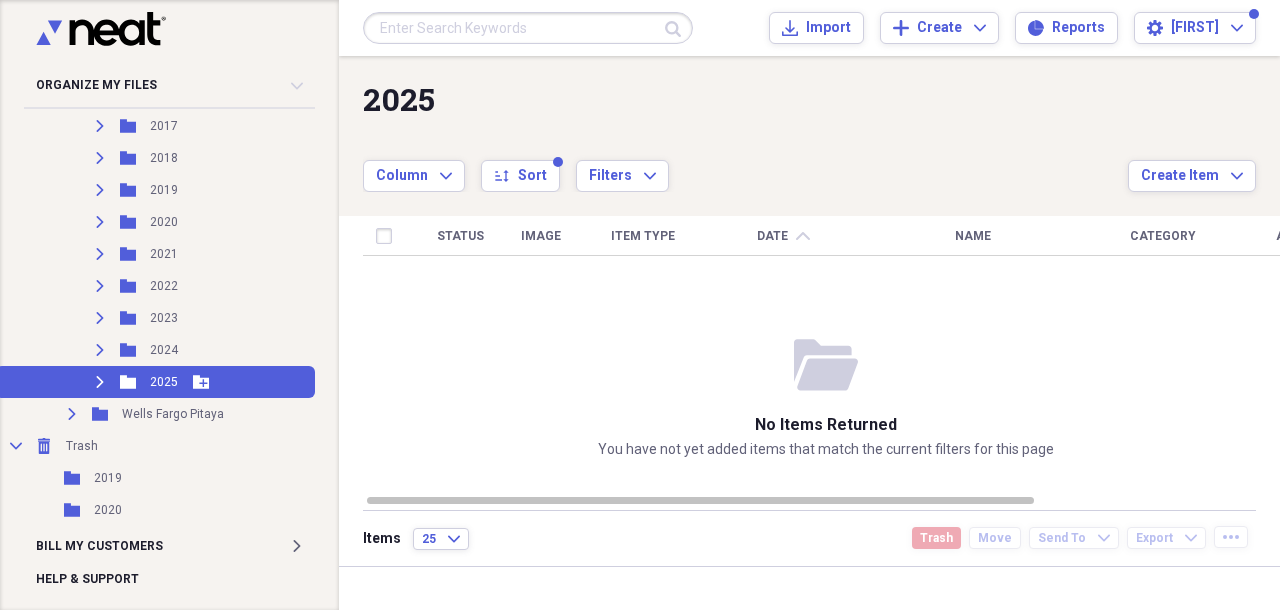 click on "Expand" 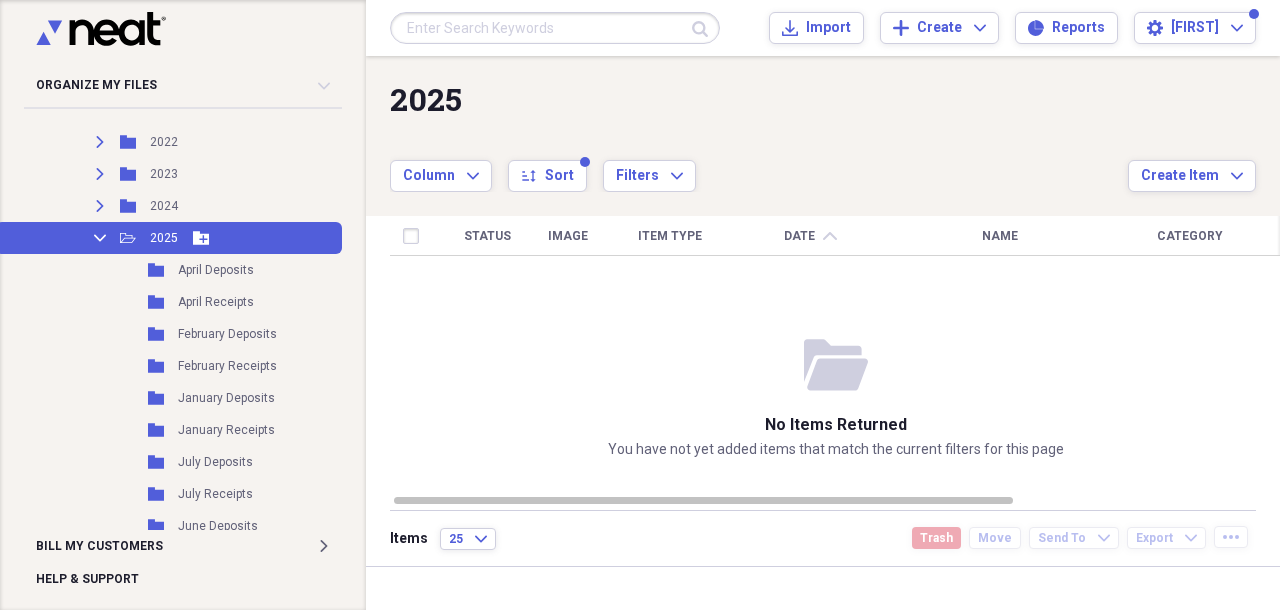 scroll, scrollTop: 1435, scrollLeft: 0, axis: vertical 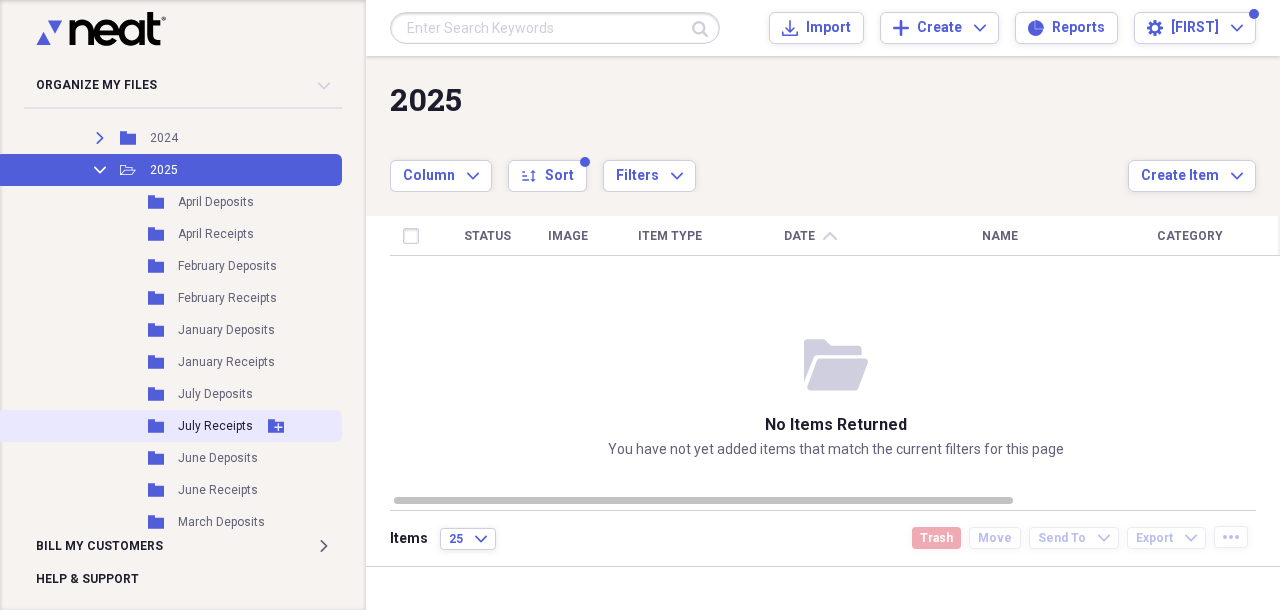 click on "July Receipts" at bounding box center [215, 426] 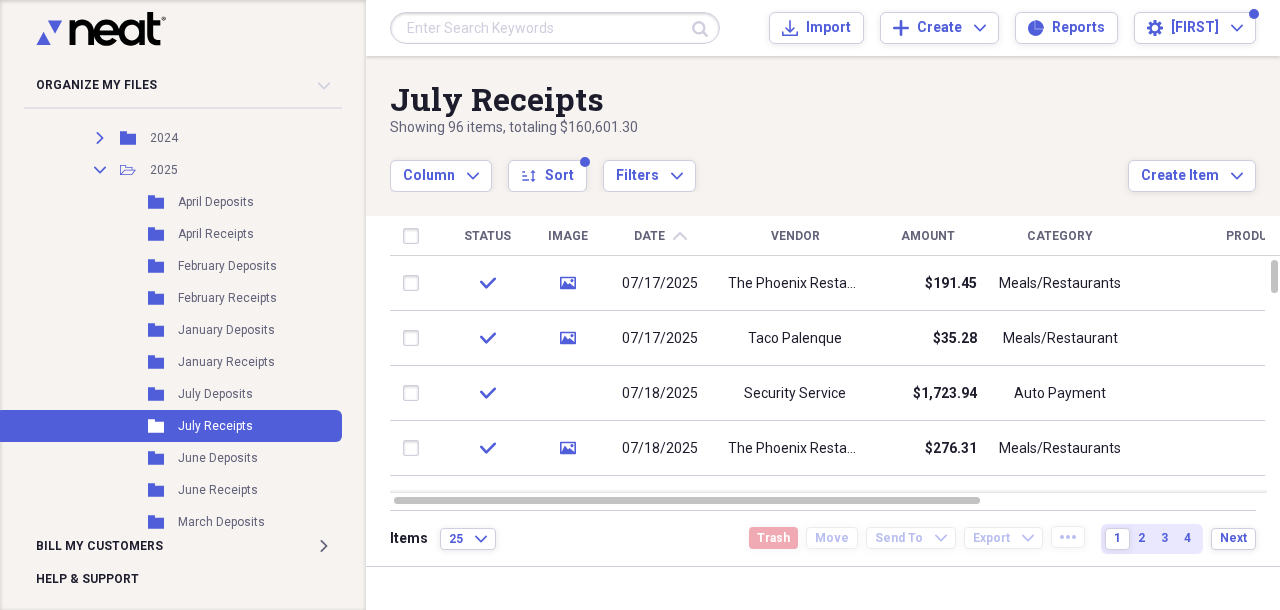 click on "Amount" at bounding box center [928, 236] 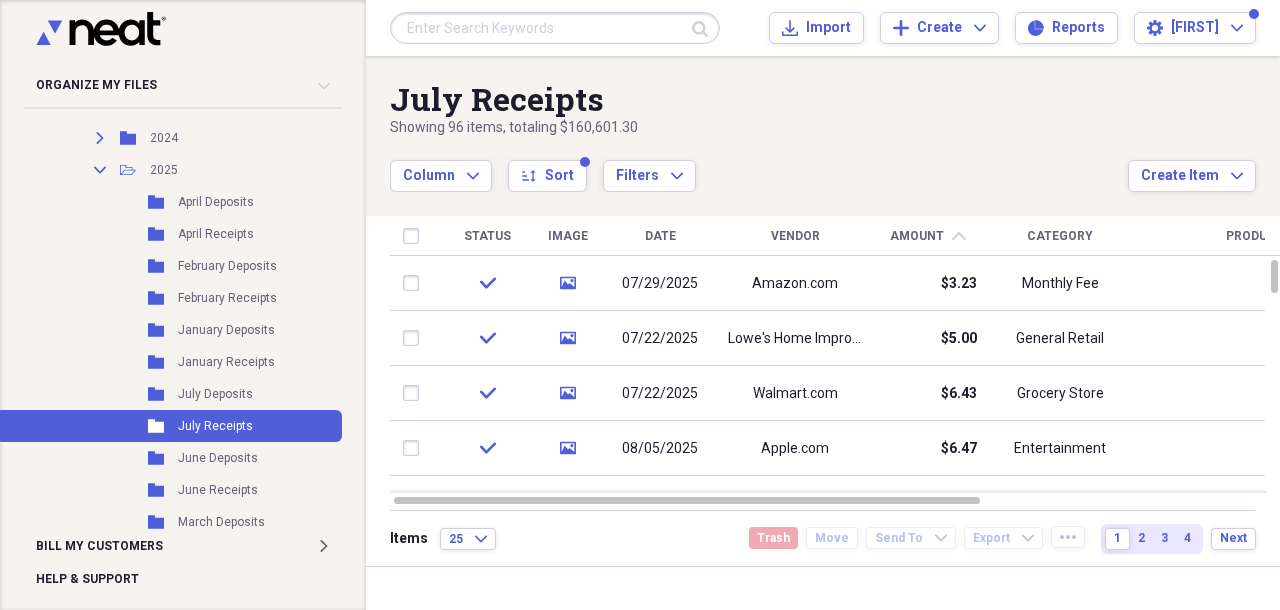 click on "Amount" at bounding box center (917, 236) 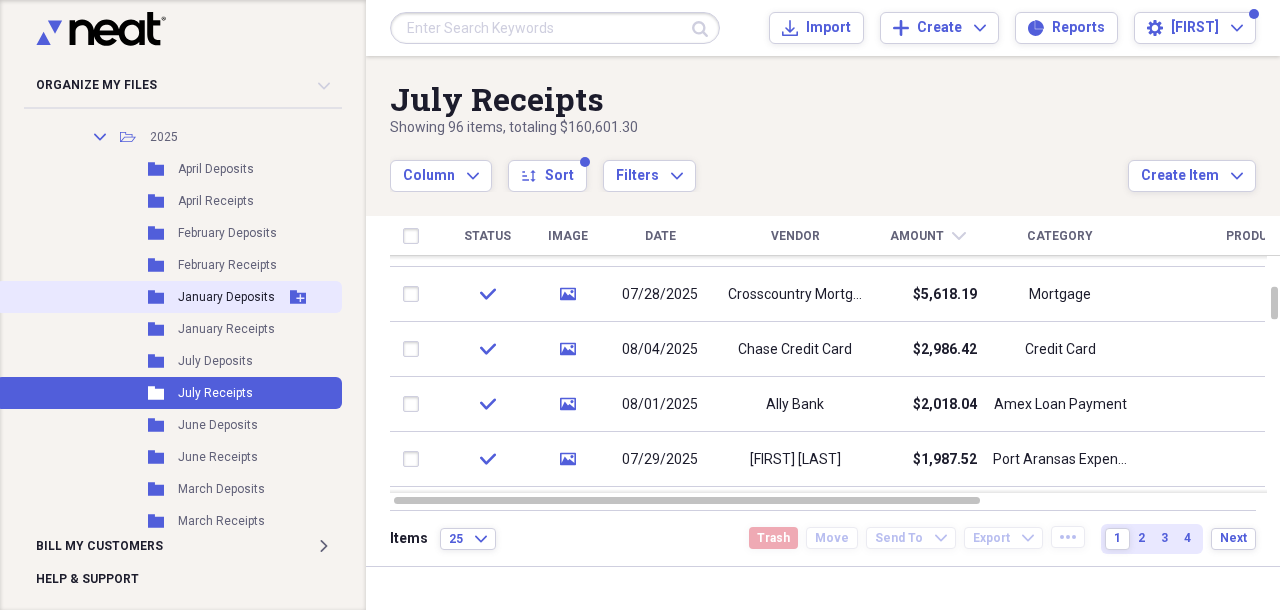 scroll, scrollTop: 1476, scrollLeft: 0, axis: vertical 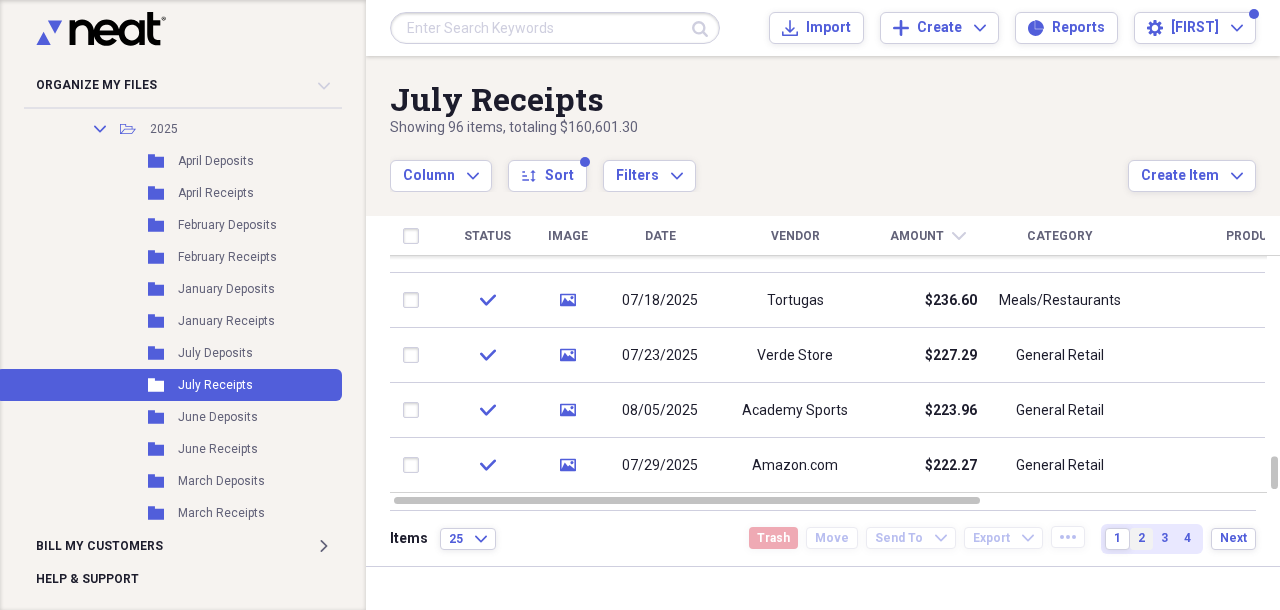 click on "2" at bounding box center [1141, 539] 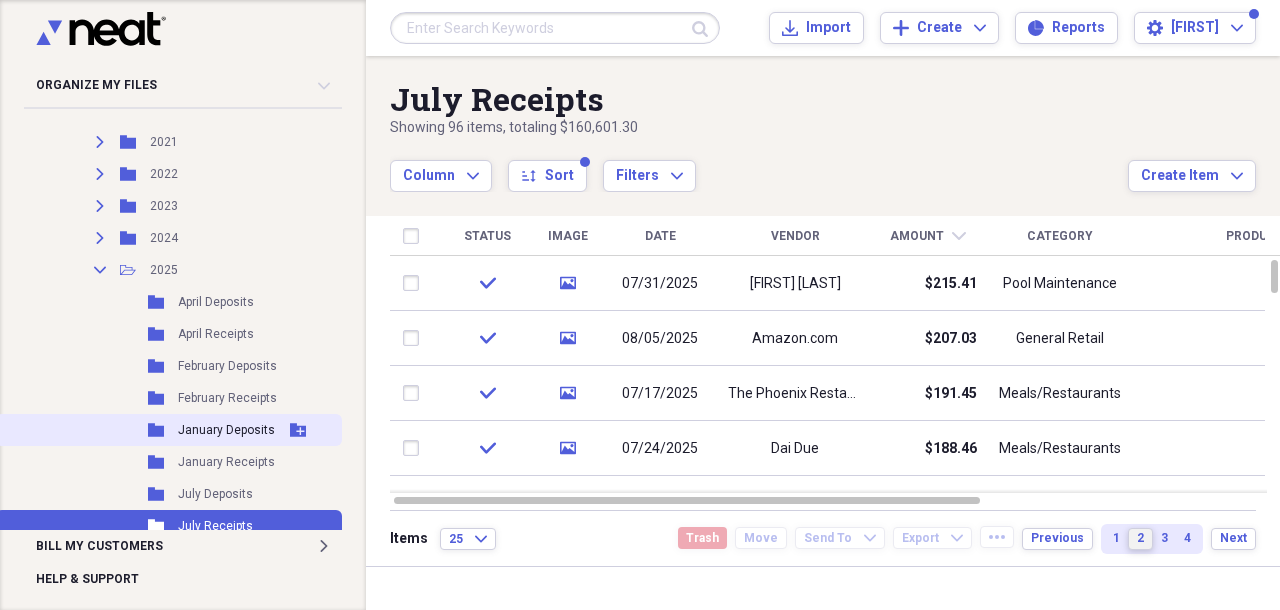 scroll, scrollTop: 1262, scrollLeft: 0, axis: vertical 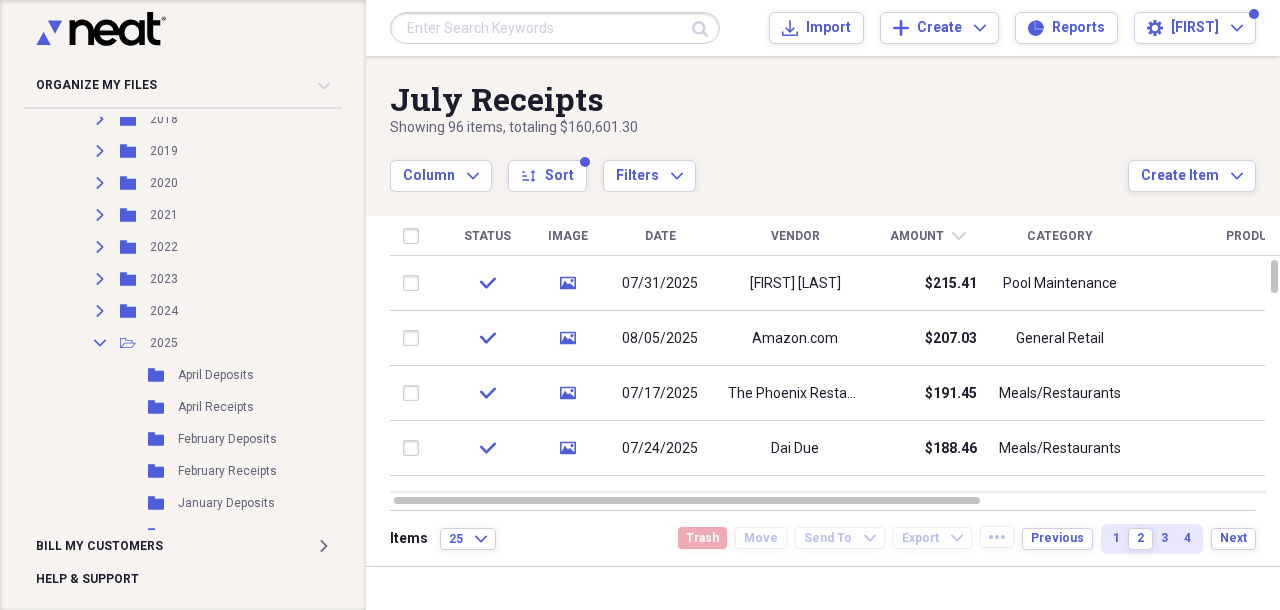 click on "Date" at bounding box center (660, 236) 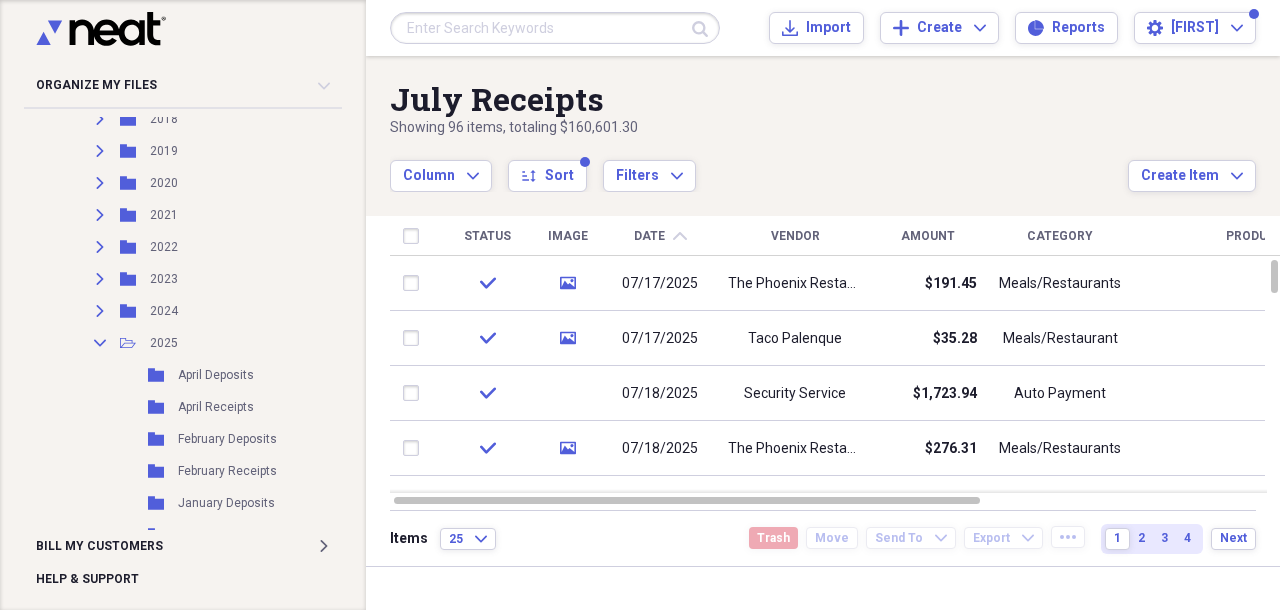 click on "chevron-up" 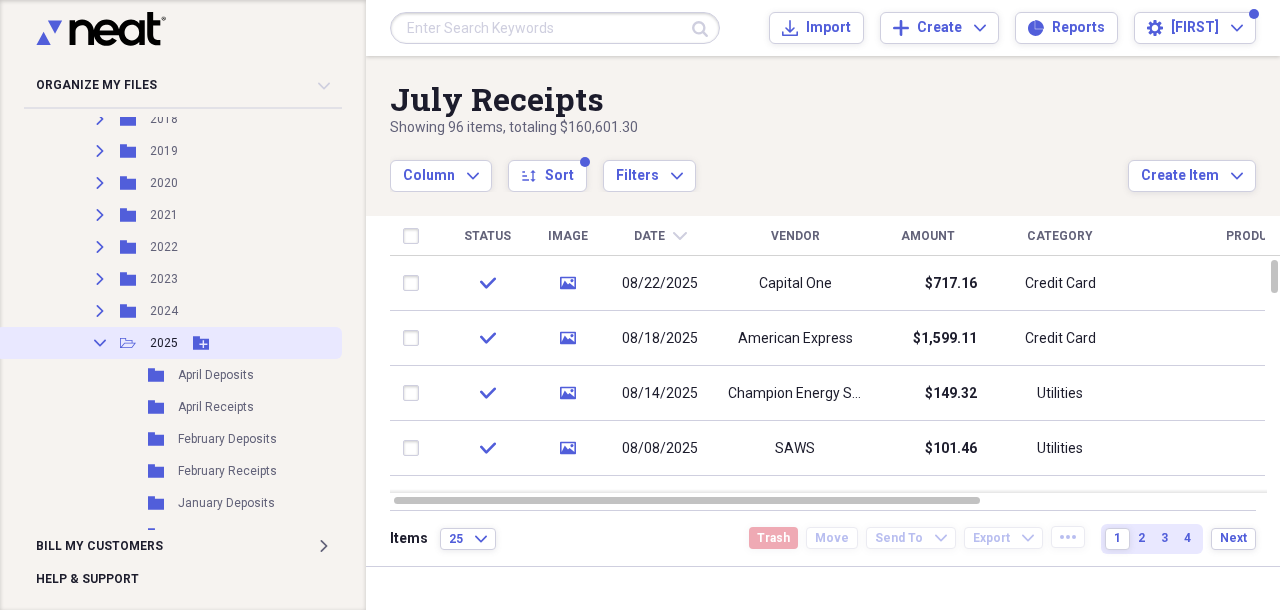 click 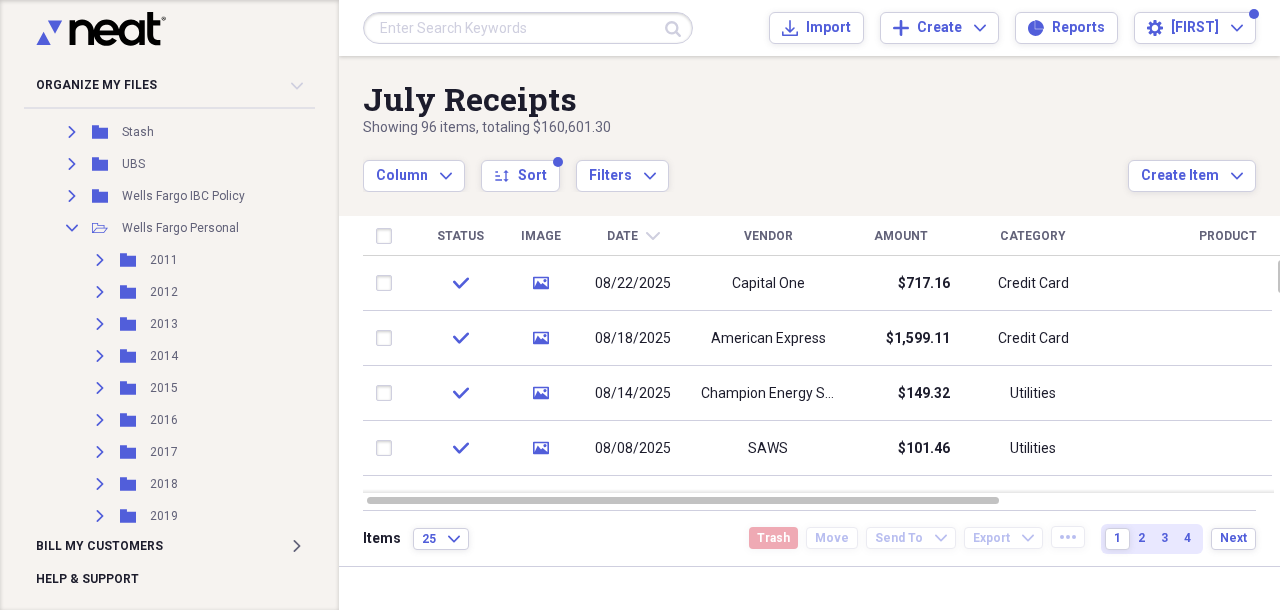 scroll, scrollTop: 861, scrollLeft: 0, axis: vertical 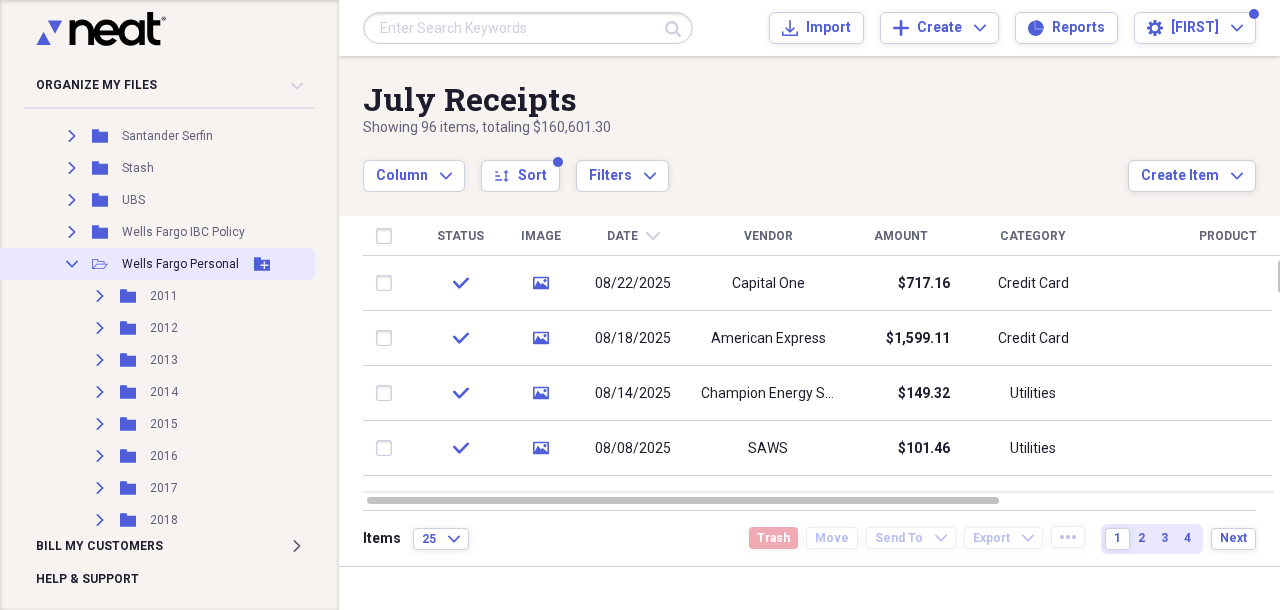 click on "Collapse" 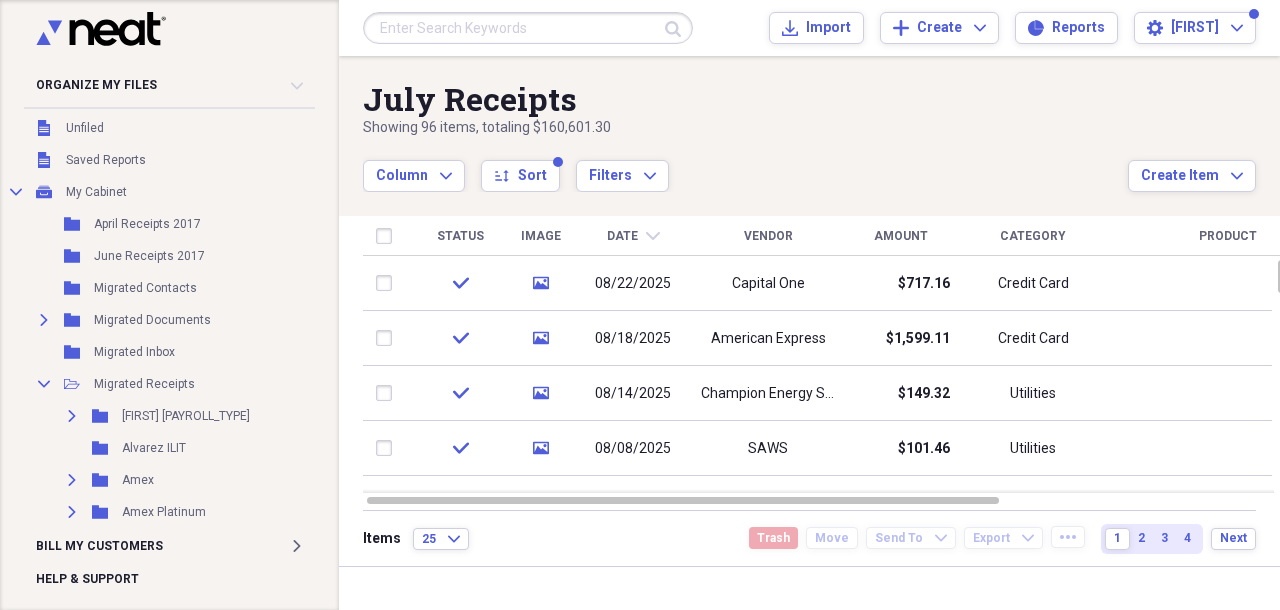 scroll, scrollTop: 0, scrollLeft: 0, axis: both 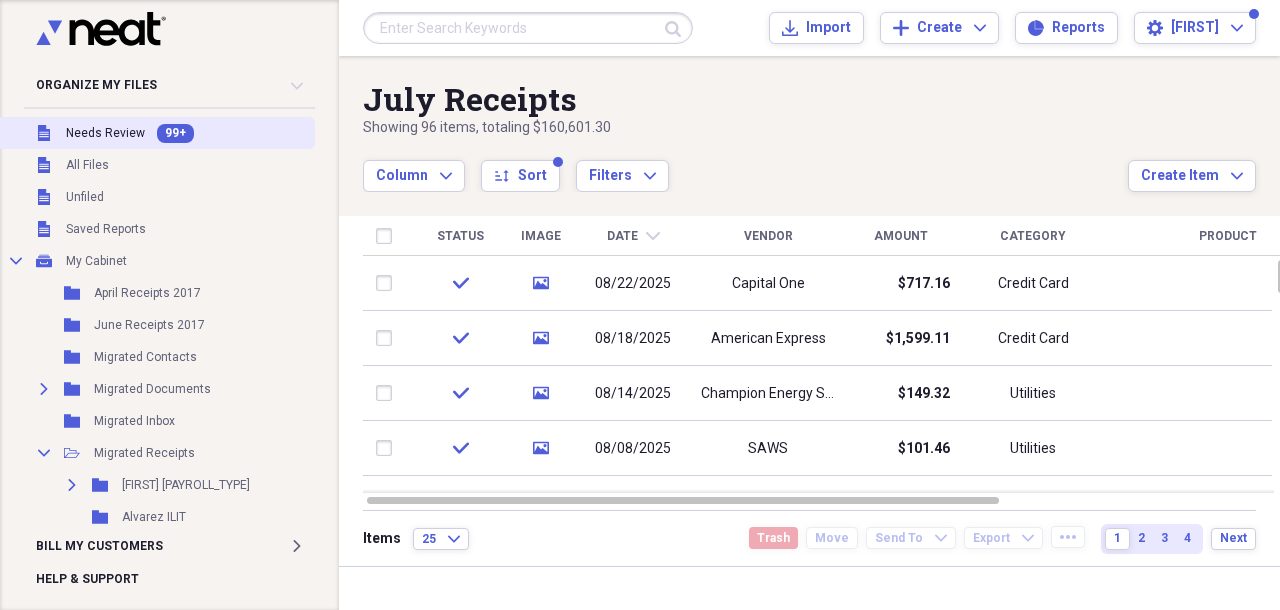 click on "Needs Review" at bounding box center (105, 133) 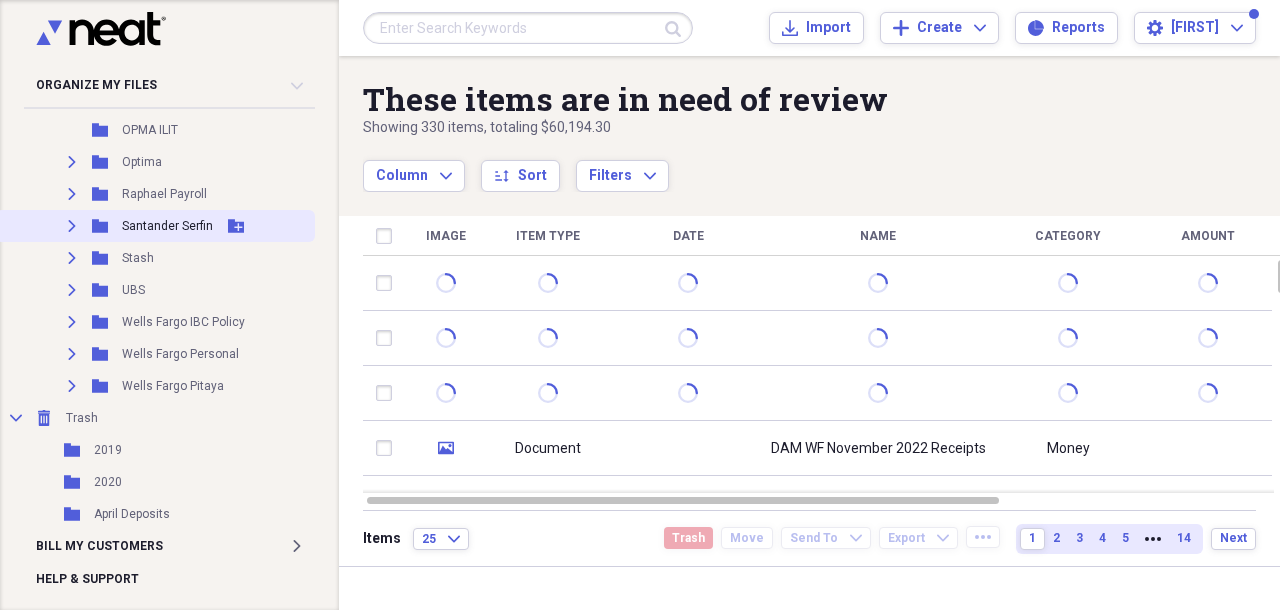 scroll, scrollTop: 871, scrollLeft: 0, axis: vertical 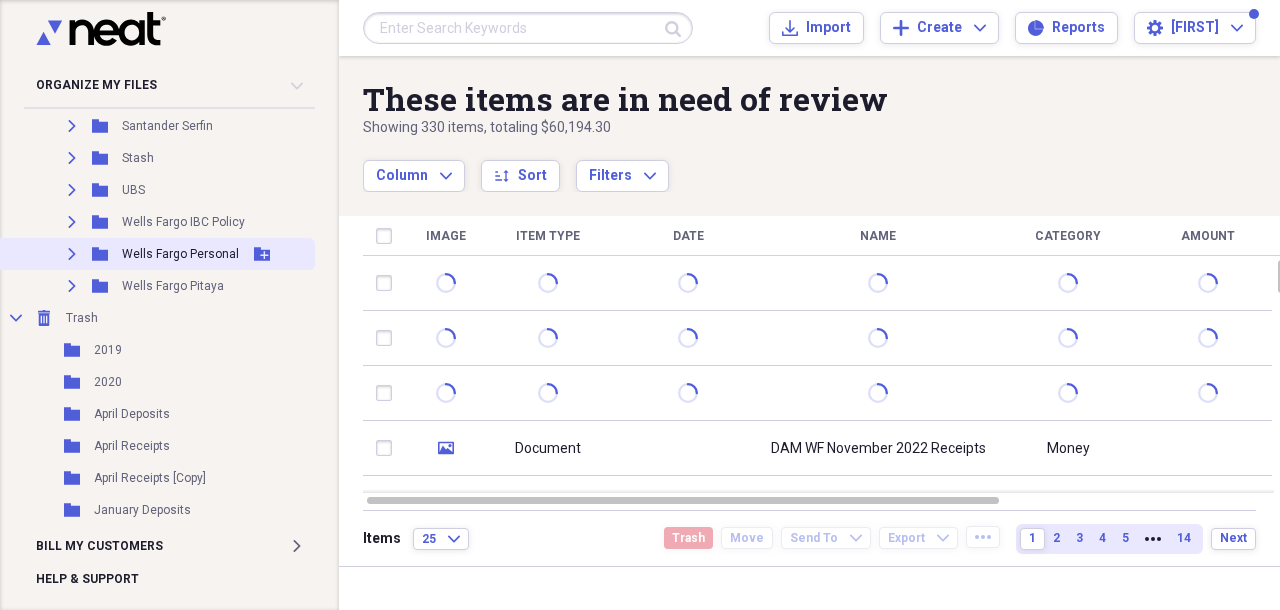 click on "Expand" at bounding box center [72, 254] 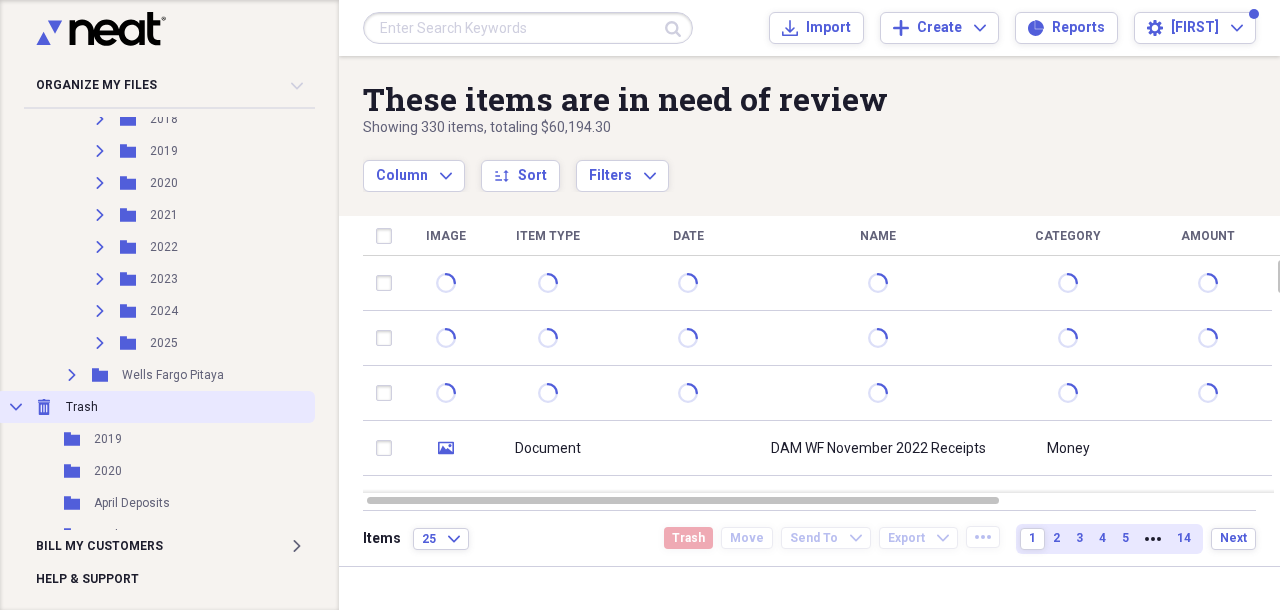 scroll, scrollTop: 1286, scrollLeft: 0, axis: vertical 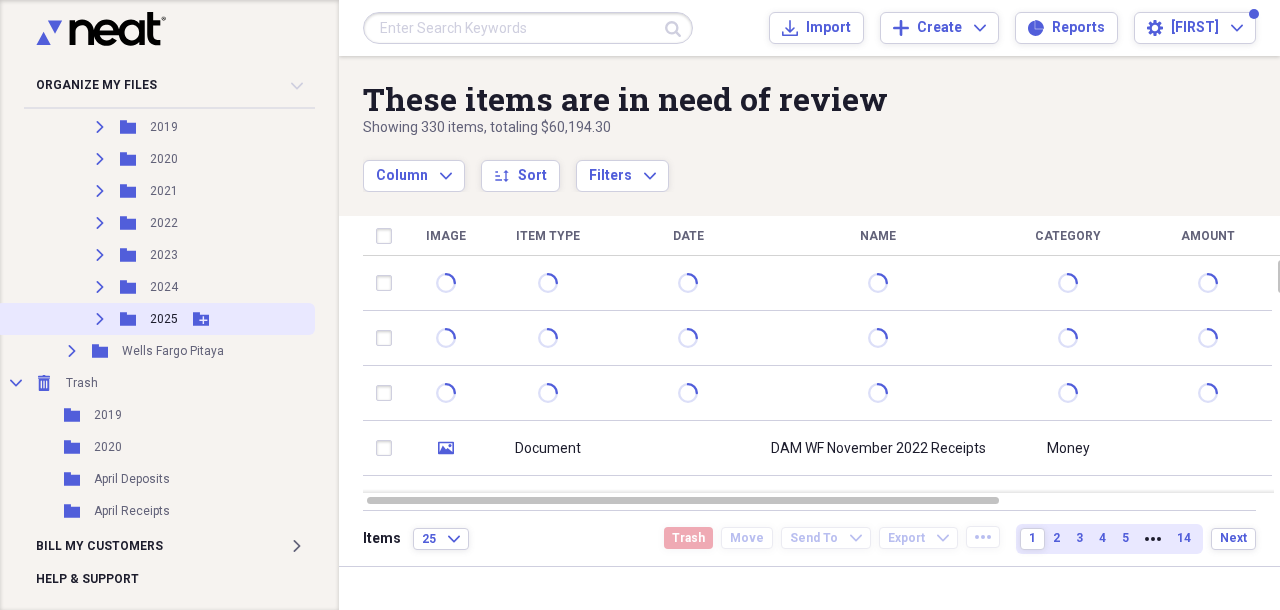 click on "Expand" 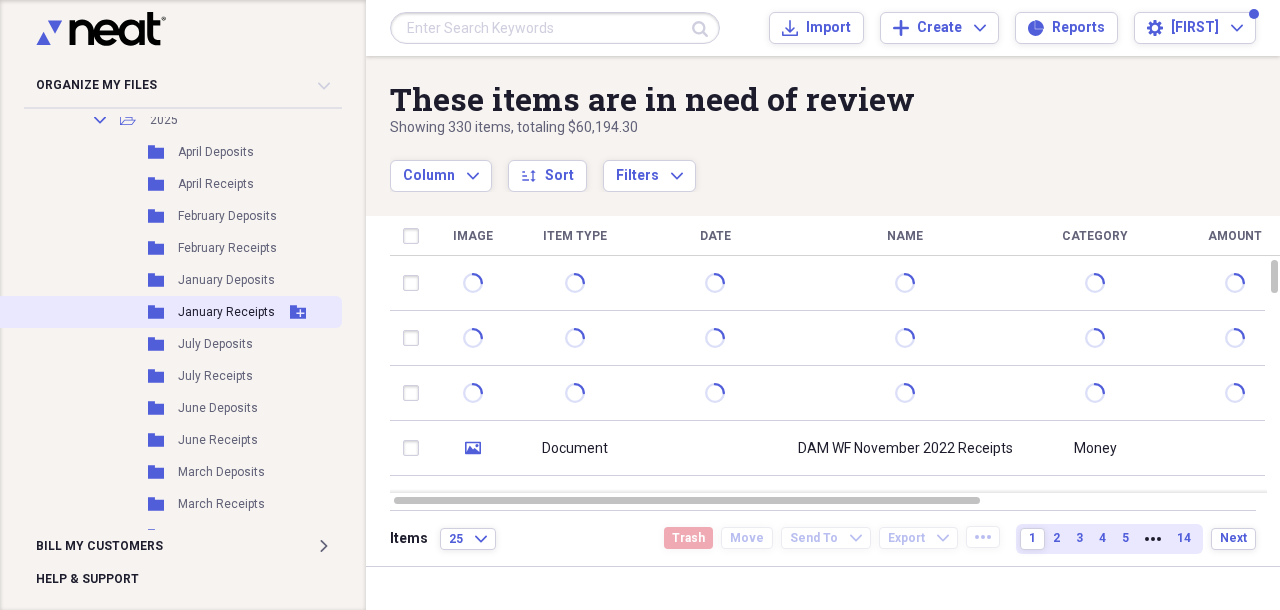scroll, scrollTop: 1499, scrollLeft: 0, axis: vertical 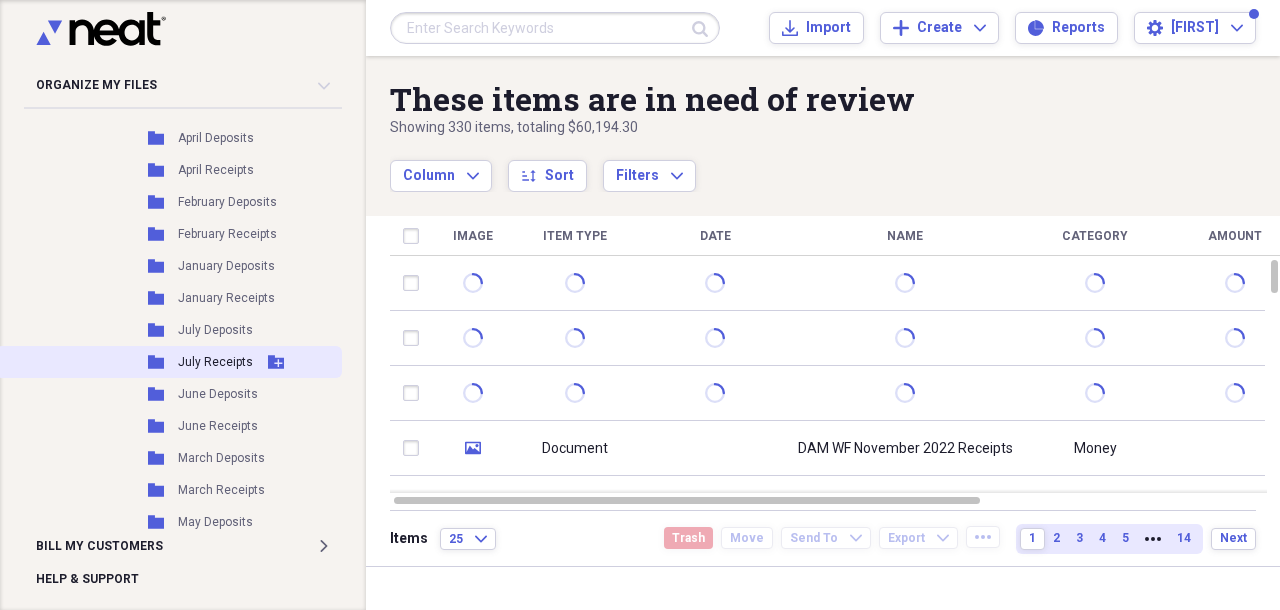 click on "July Receipts" at bounding box center [215, 362] 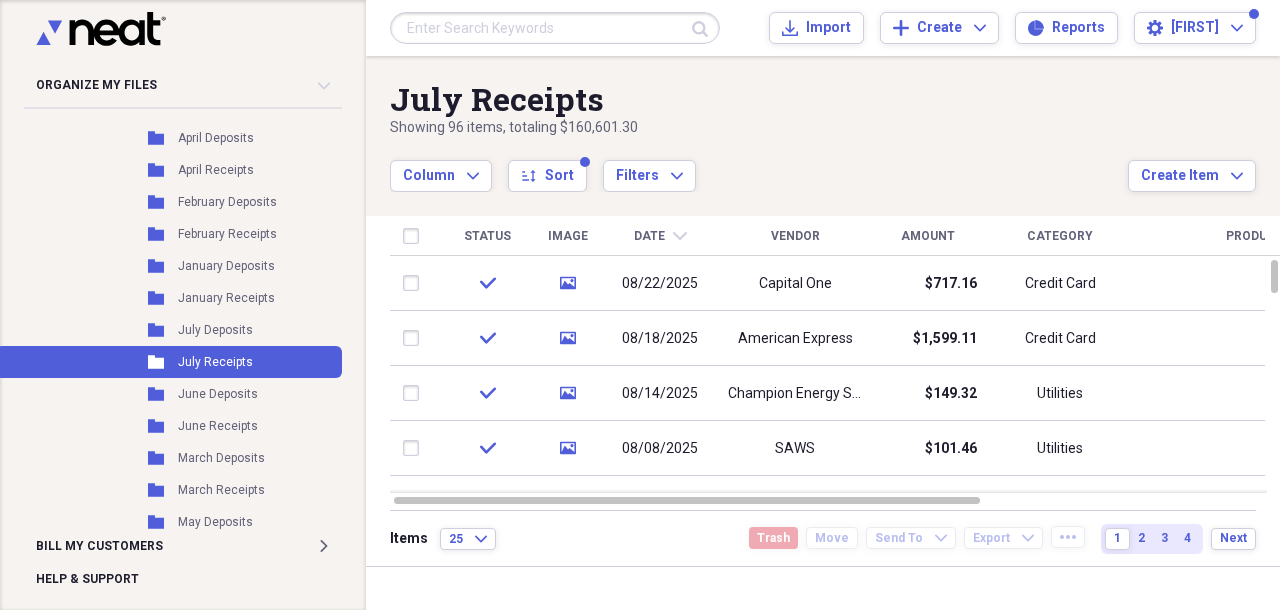 click on "Amount" at bounding box center (928, 236) 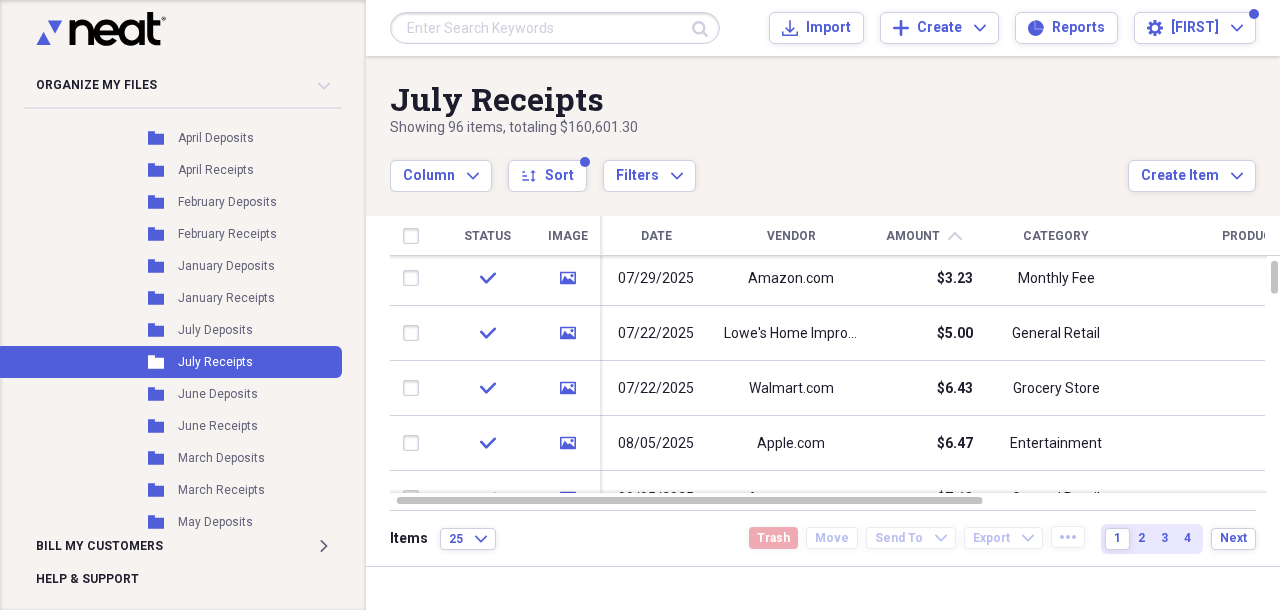 click on "Amount" at bounding box center [913, 236] 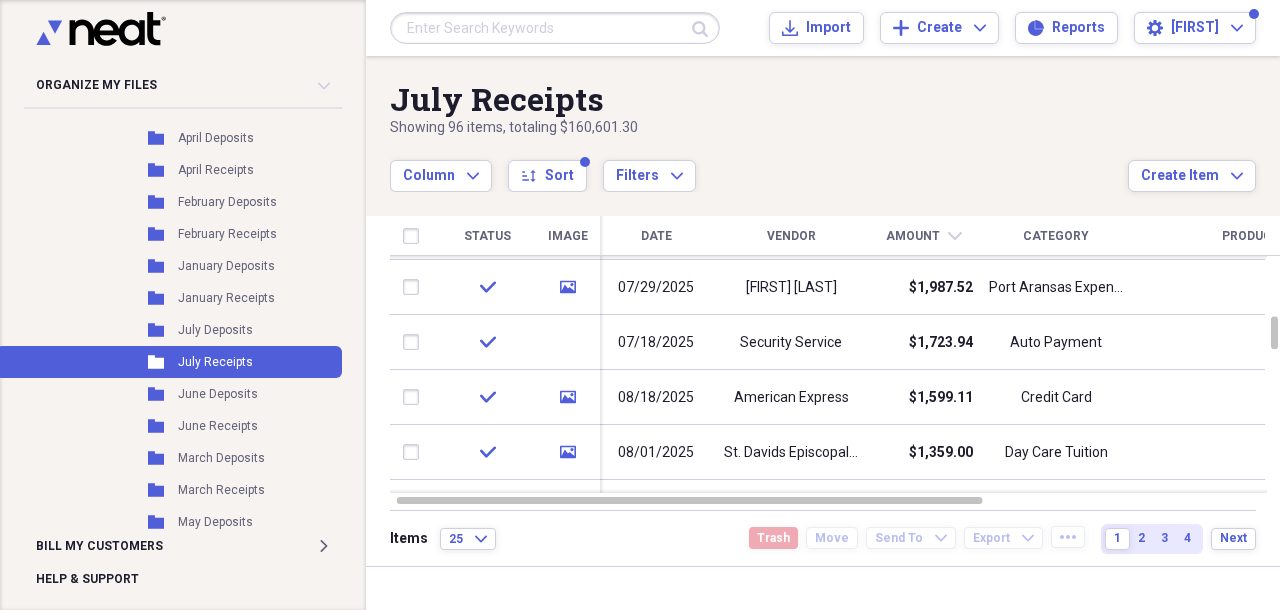 click on "Date" at bounding box center (656, 236) 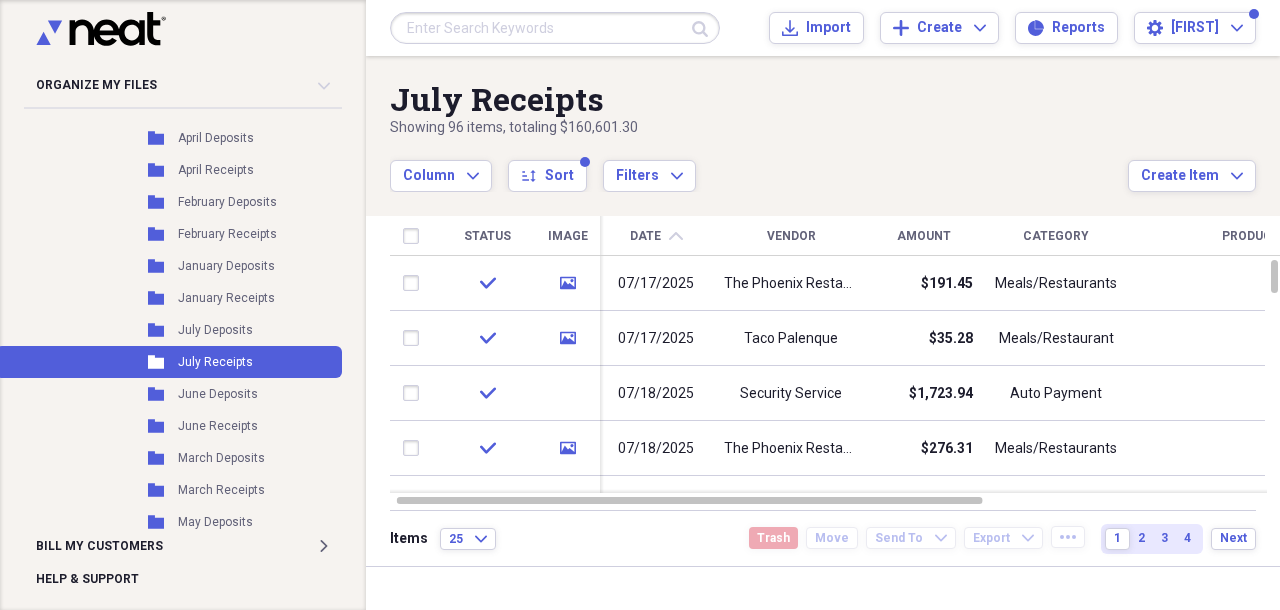 click on "Date chevron-up" at bounding box center (656, 236) 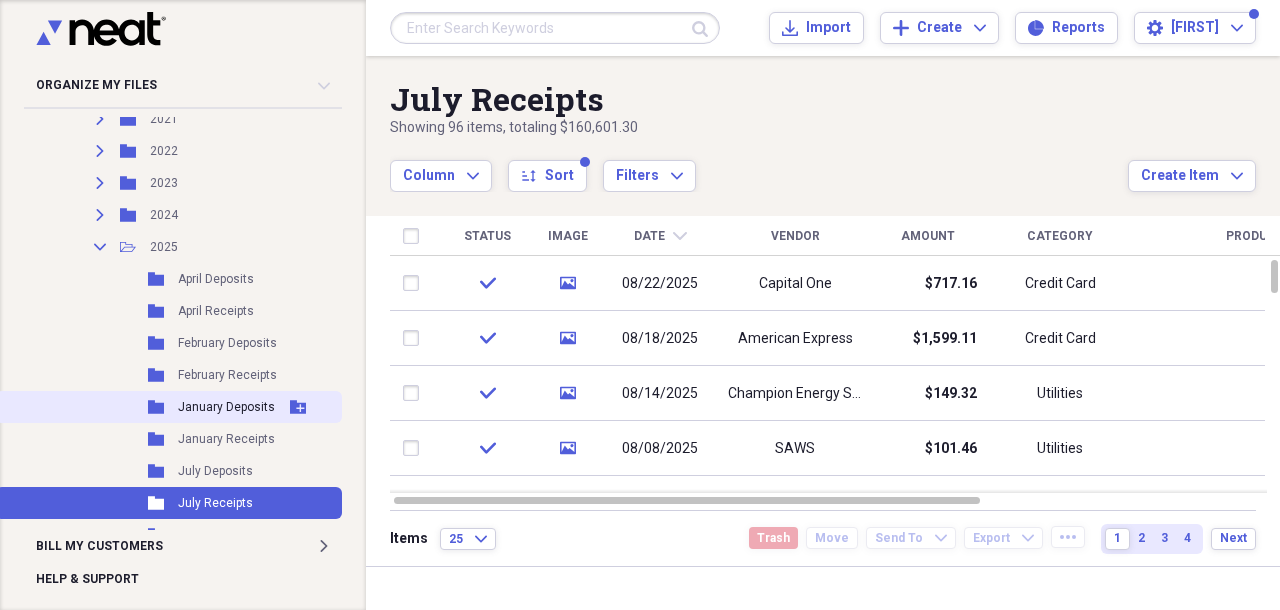scroll, scrollTop: 1271, scrollLeft: 0, axis: vertical 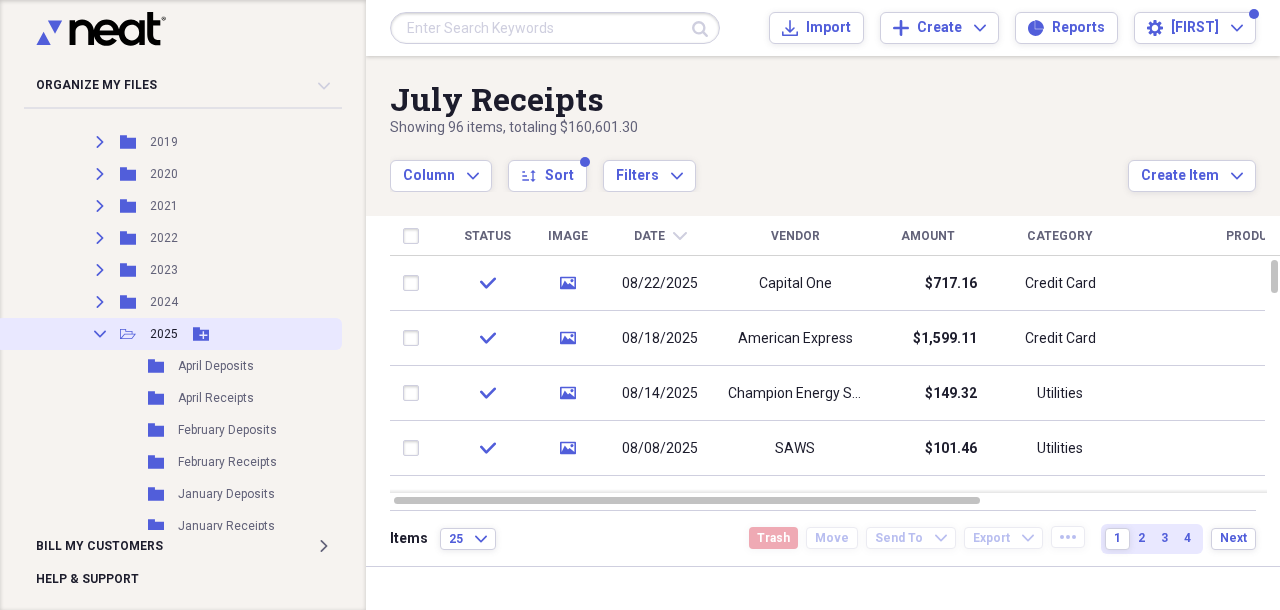 click on "Collapse" 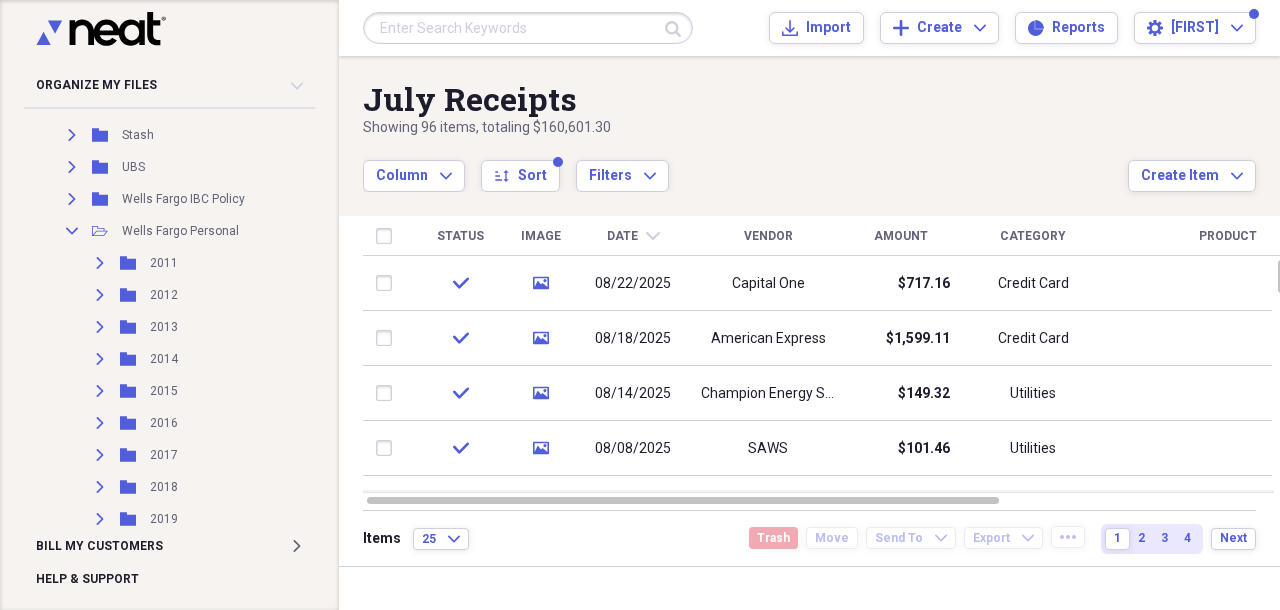 scroll, scrollTop: 842, scrollLeft: 0, axis: vertical 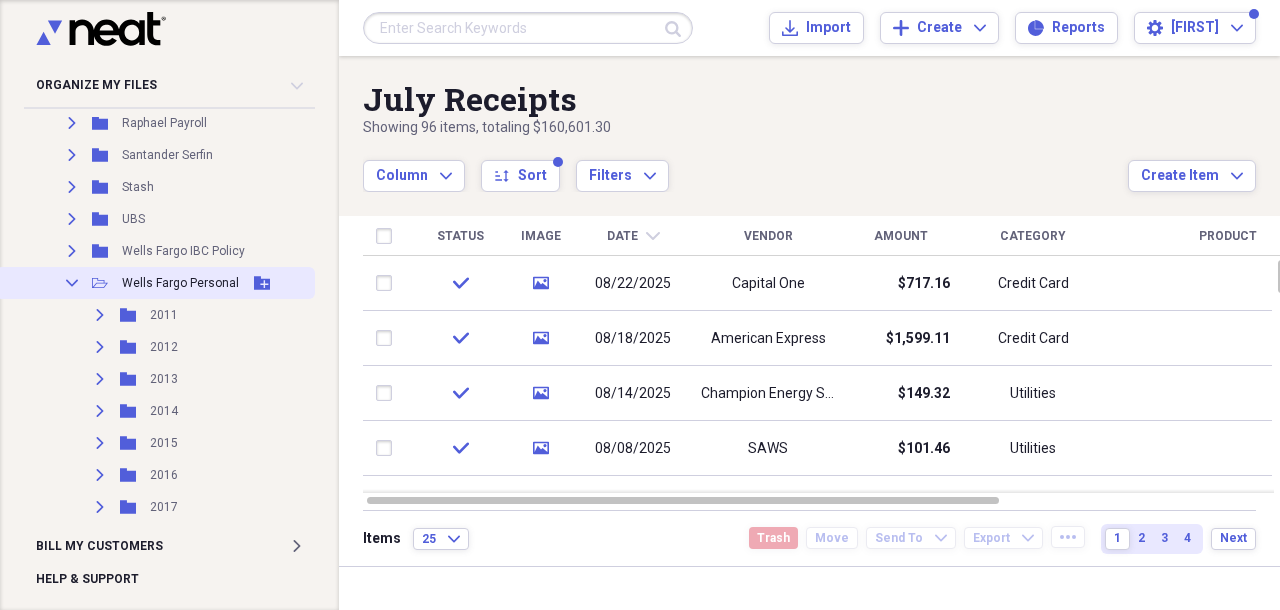 click on "Collapse" 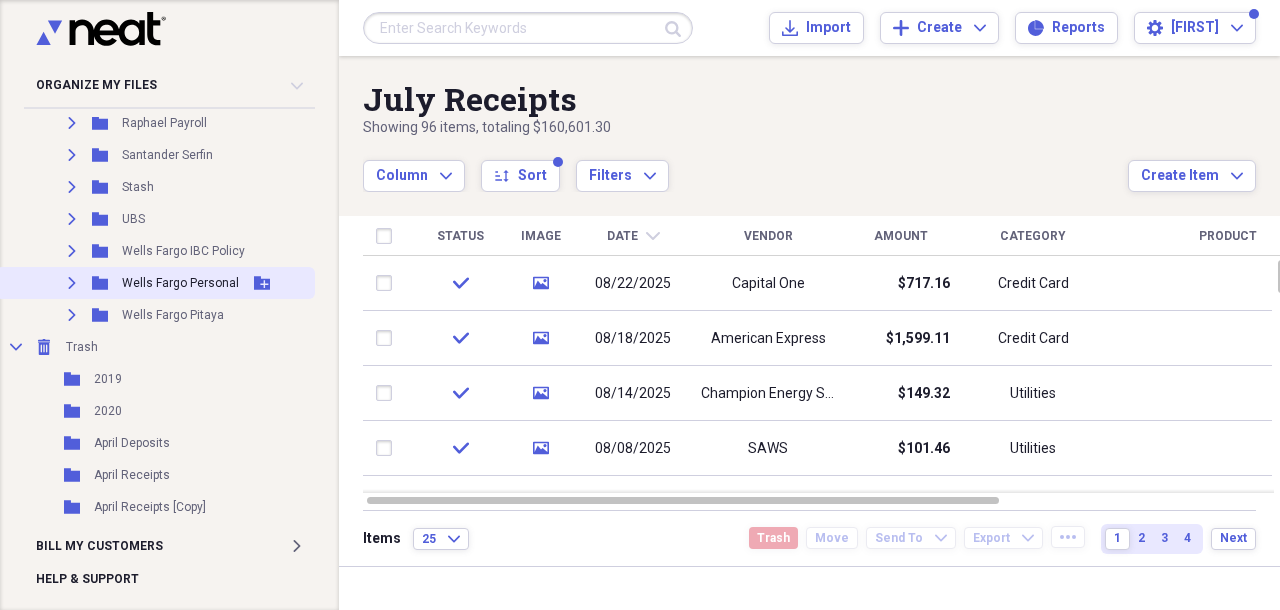 scroll, scrollTop: 847, scrollLeft: 0, axis: vertical 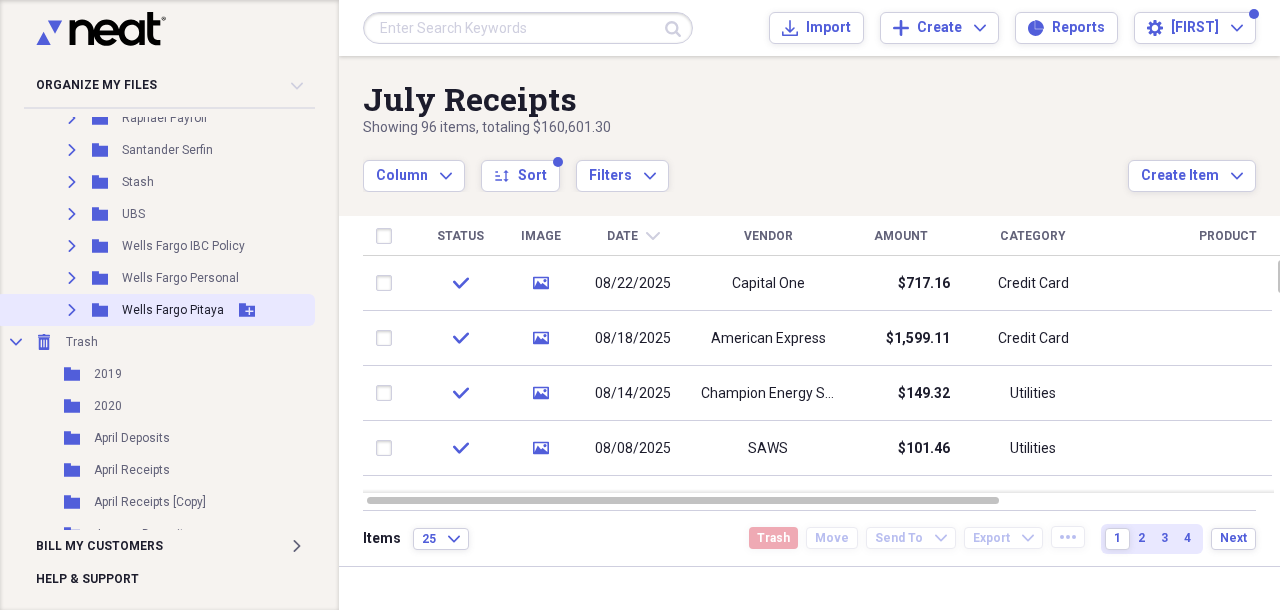 click on "Expand" 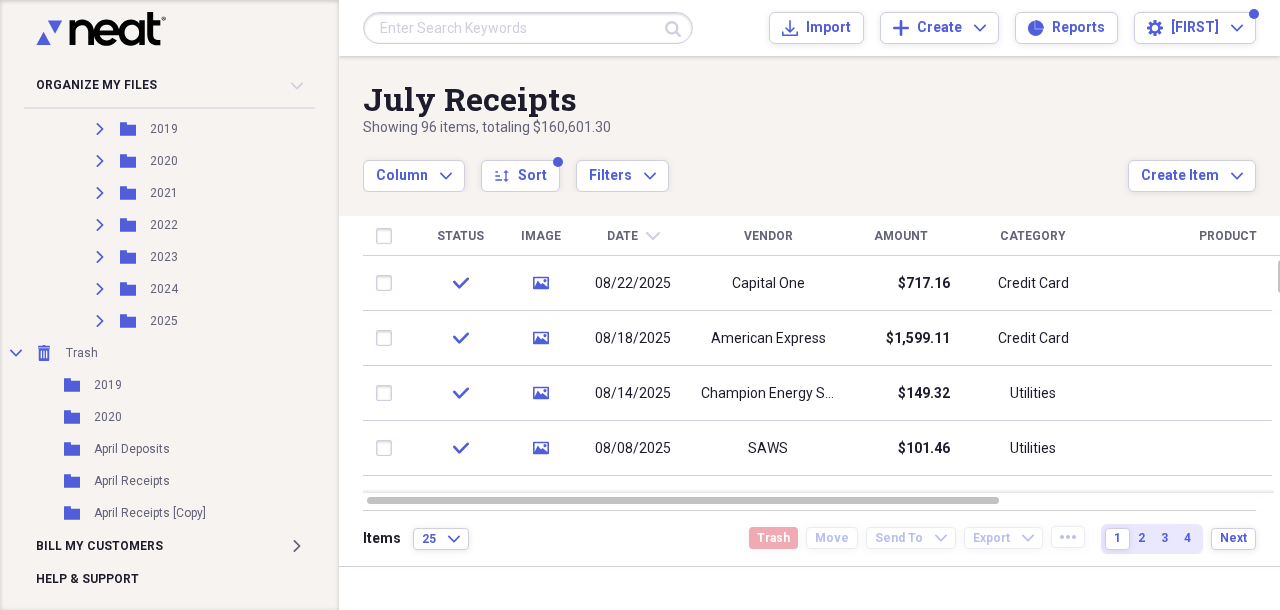 scroll, scrollTop: 1154, scrollLeft: 0, axis: vertical 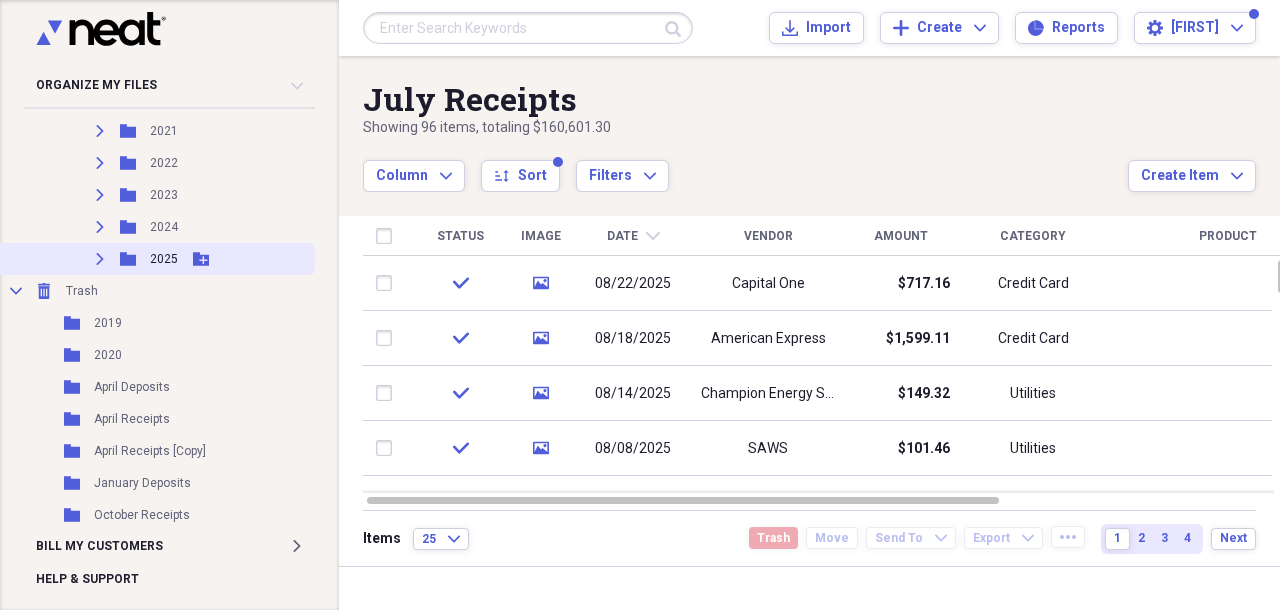 click on "Expand" 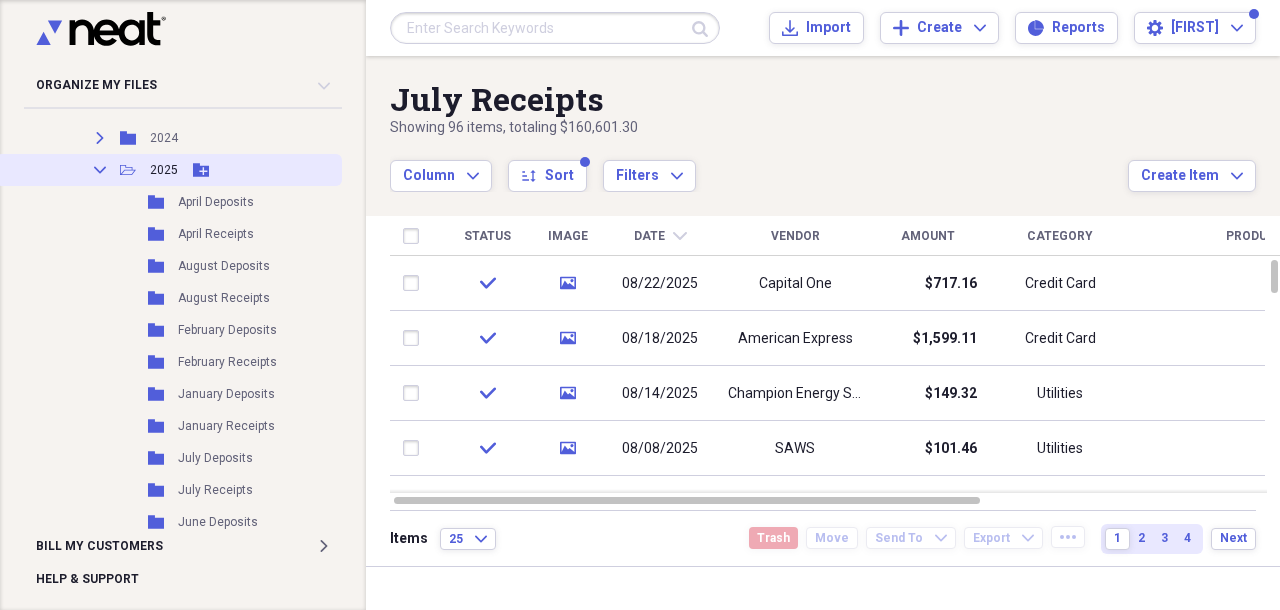 scroll, scrollTop: 1257, scrollLeft: 0, axis: vertical 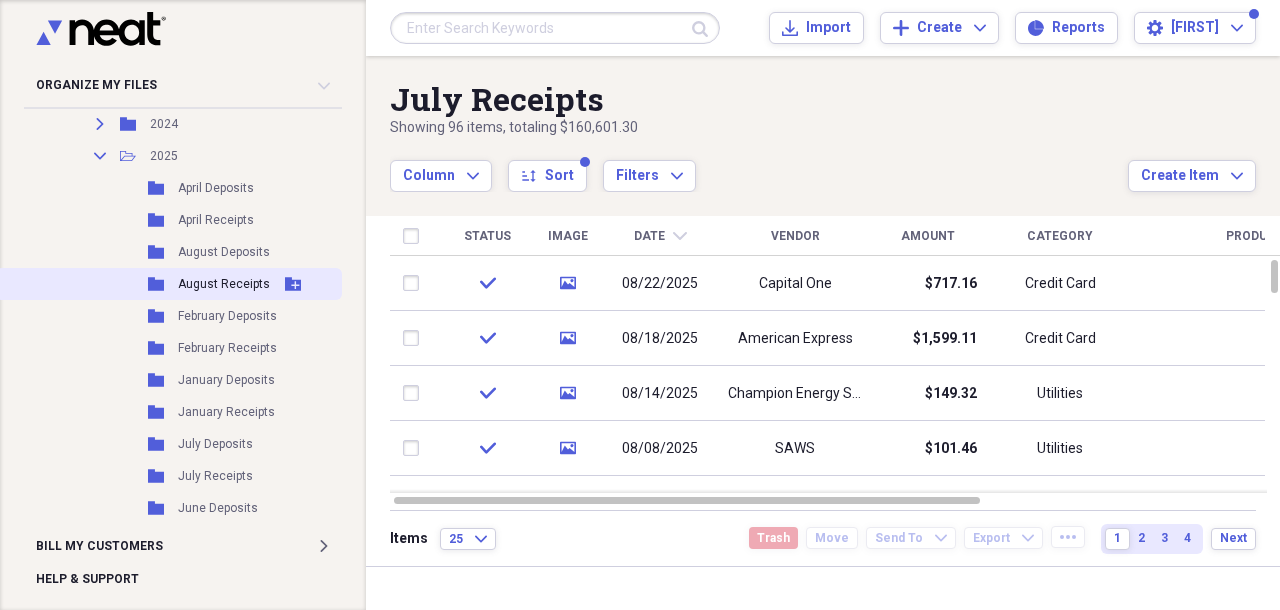 click on "August Receipts" at bounding box center (224, 284) 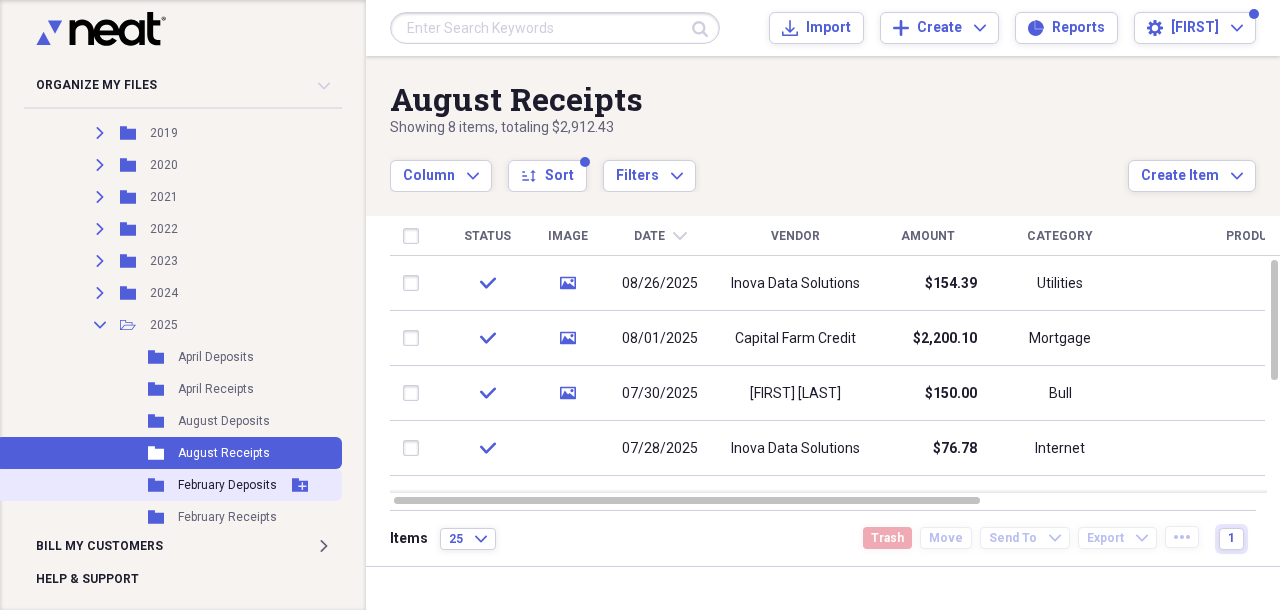 scroll, scrollTop: 1105, scrollLeft: 0, axis: vertical 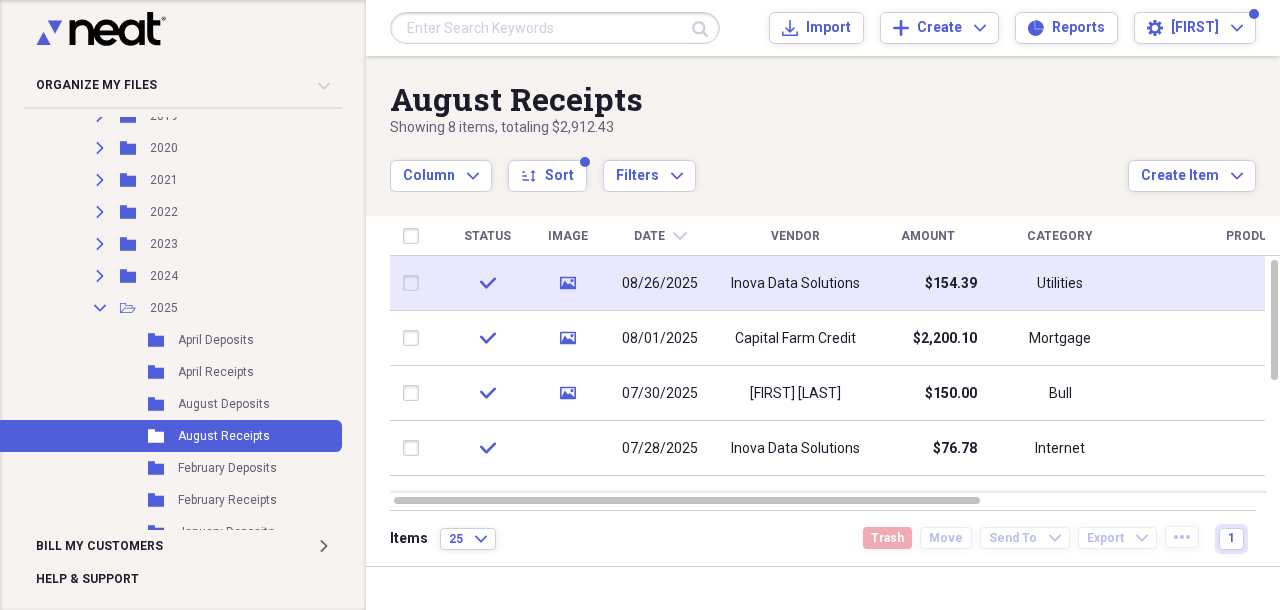 click on "Inova Data Solutions" at bounding box center [795, 284] 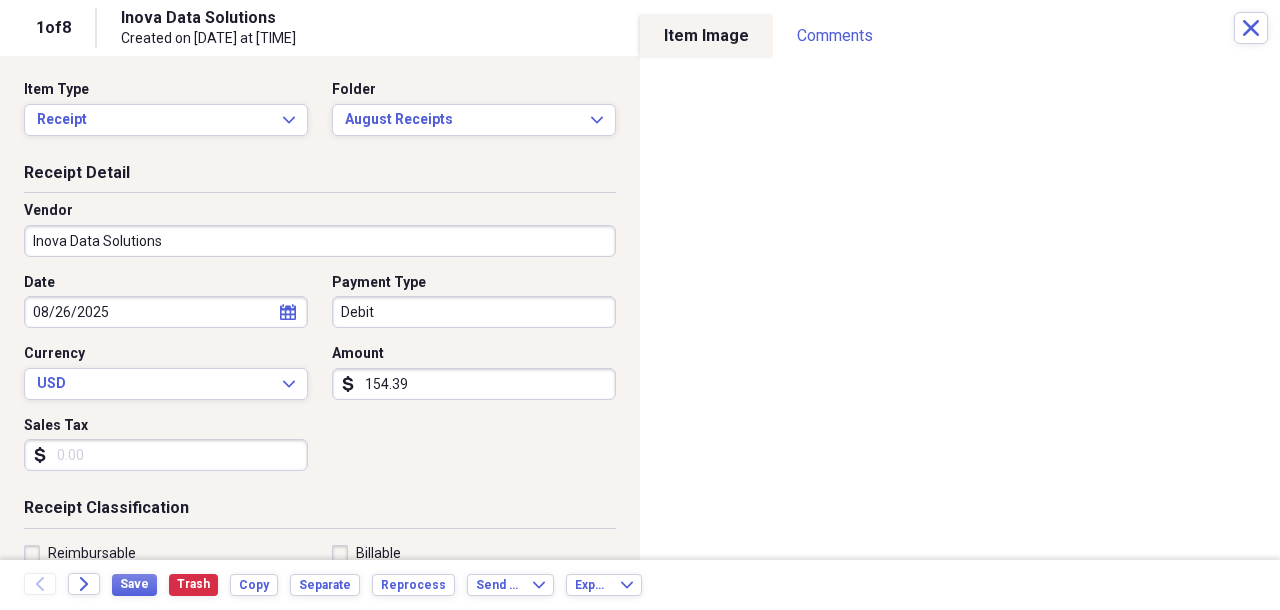 click on "08/26/2025" at bounding box center (166, 312) 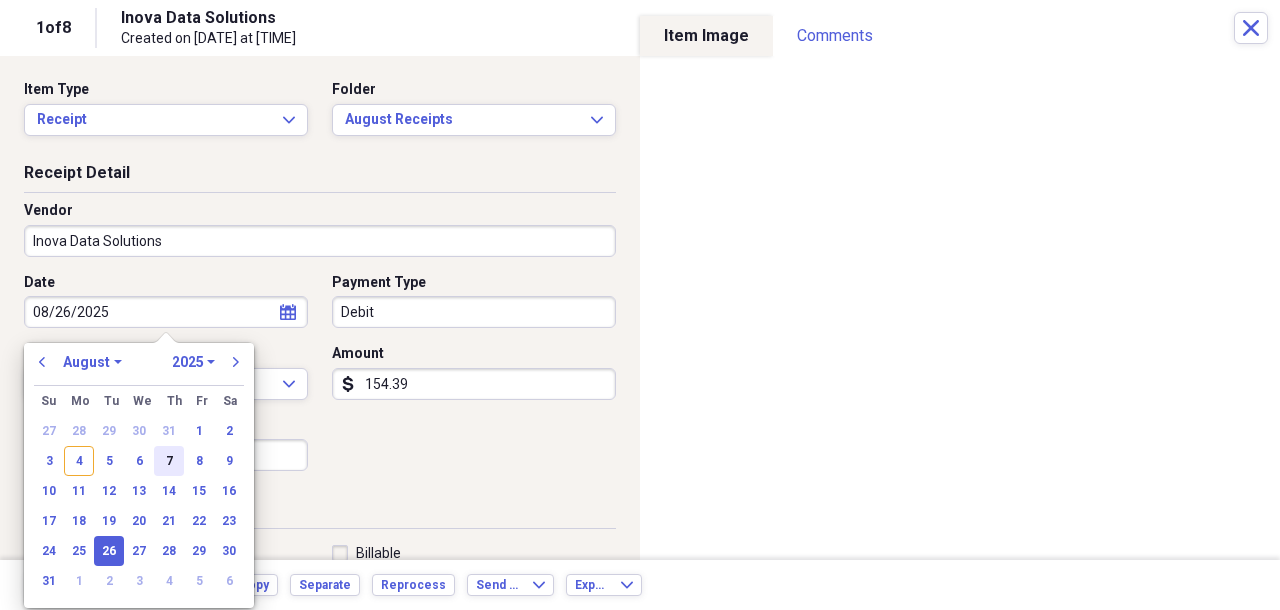 click on "7" at bounding box center (169, 461) 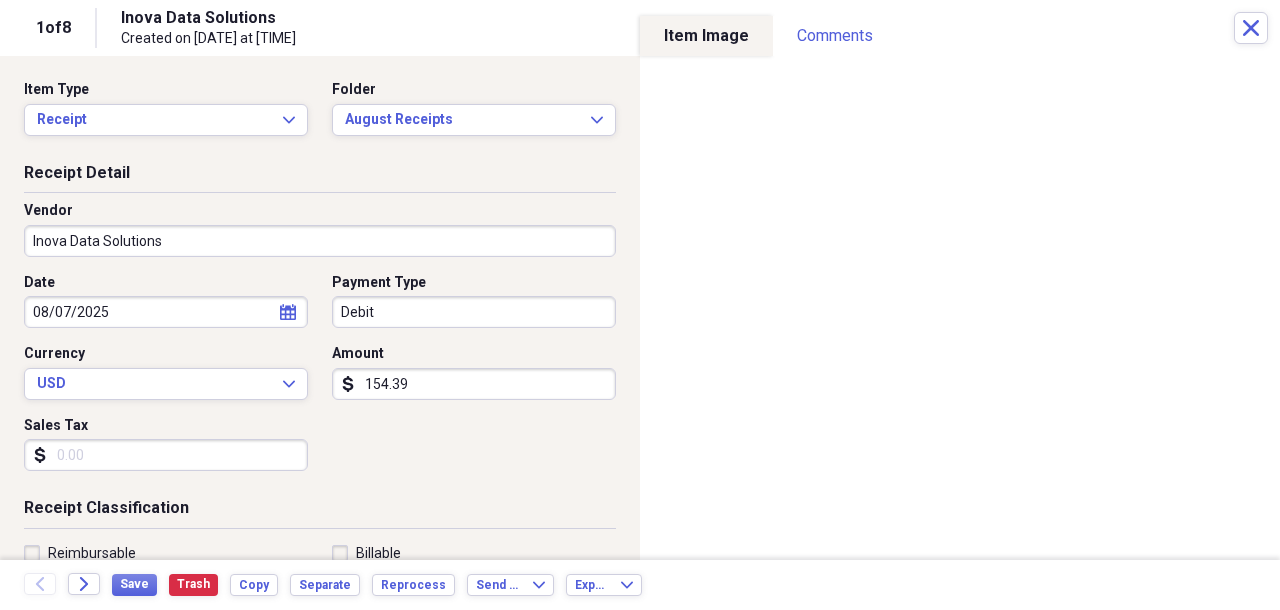 type on "08/07/2025" 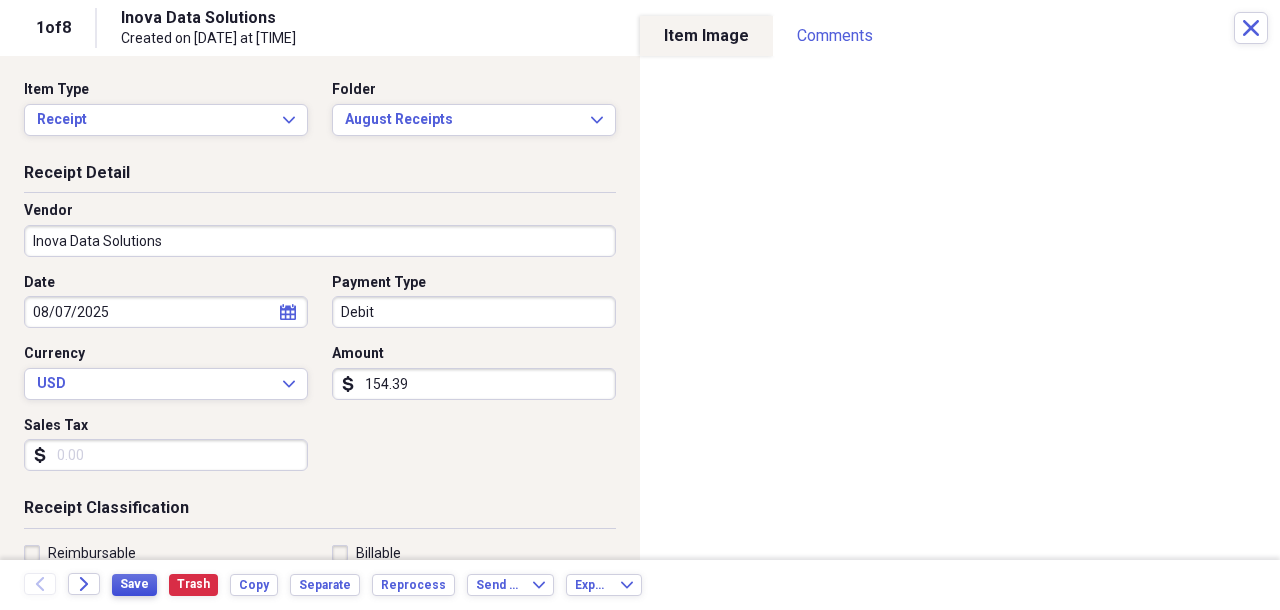 click on "Save" at bounding box center (134, 584) 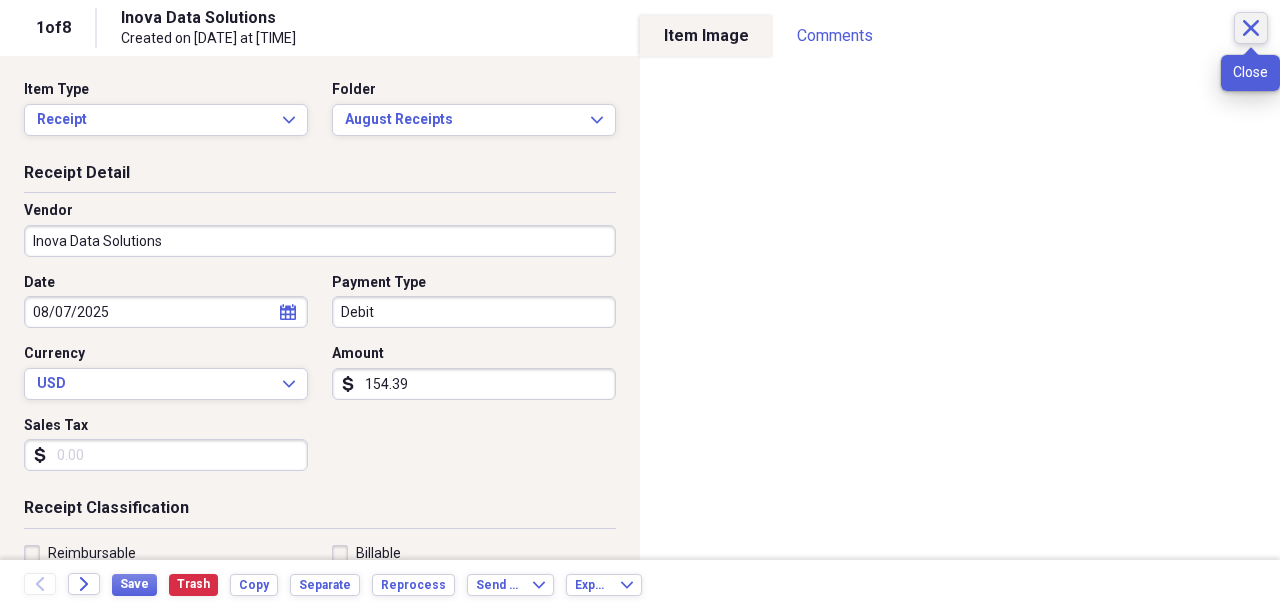 click 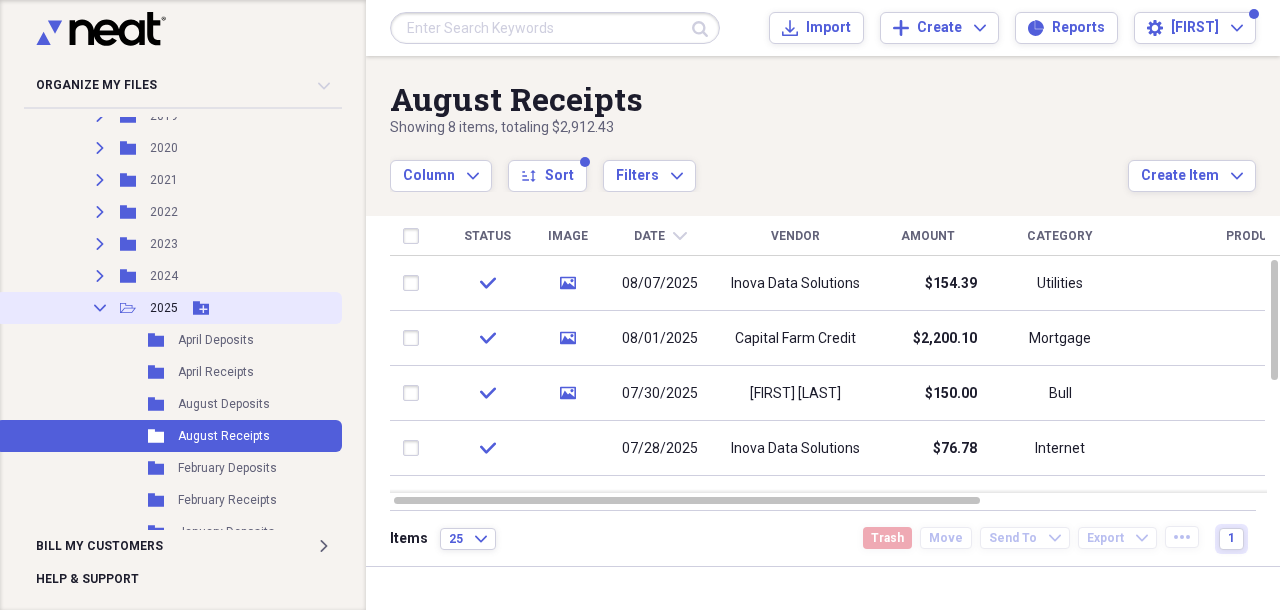 click on "Collapse" at bounding box center [100, 308] 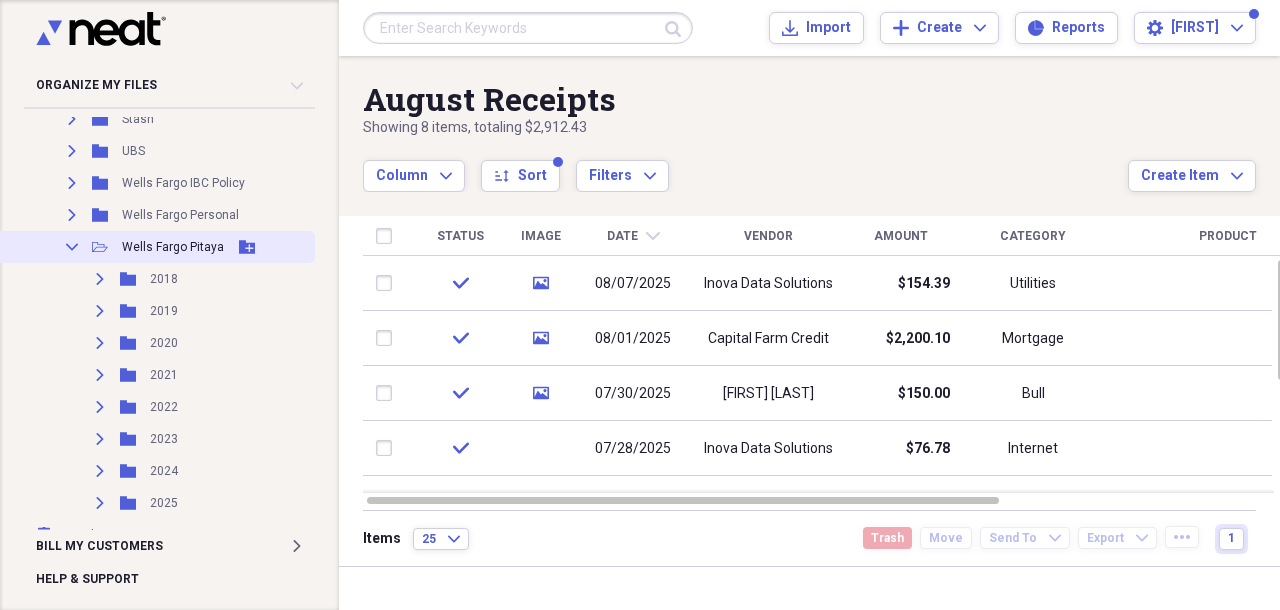 click on "Collapse" 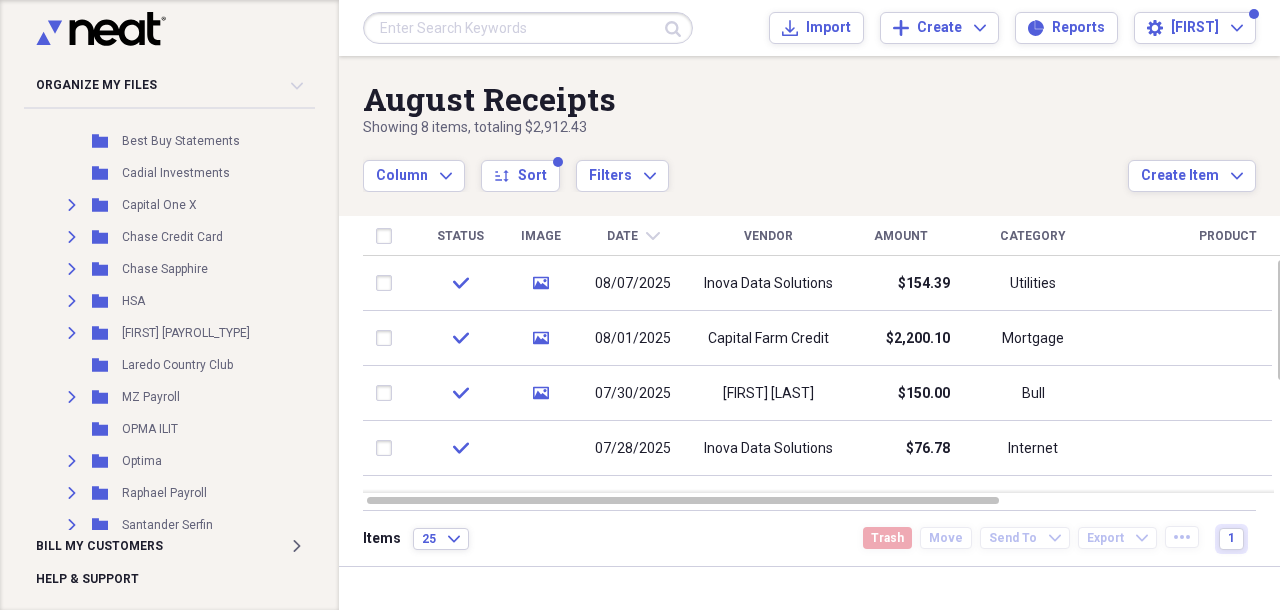 scroll, scrollTop: 0, scrollLeft: 0, axis: both 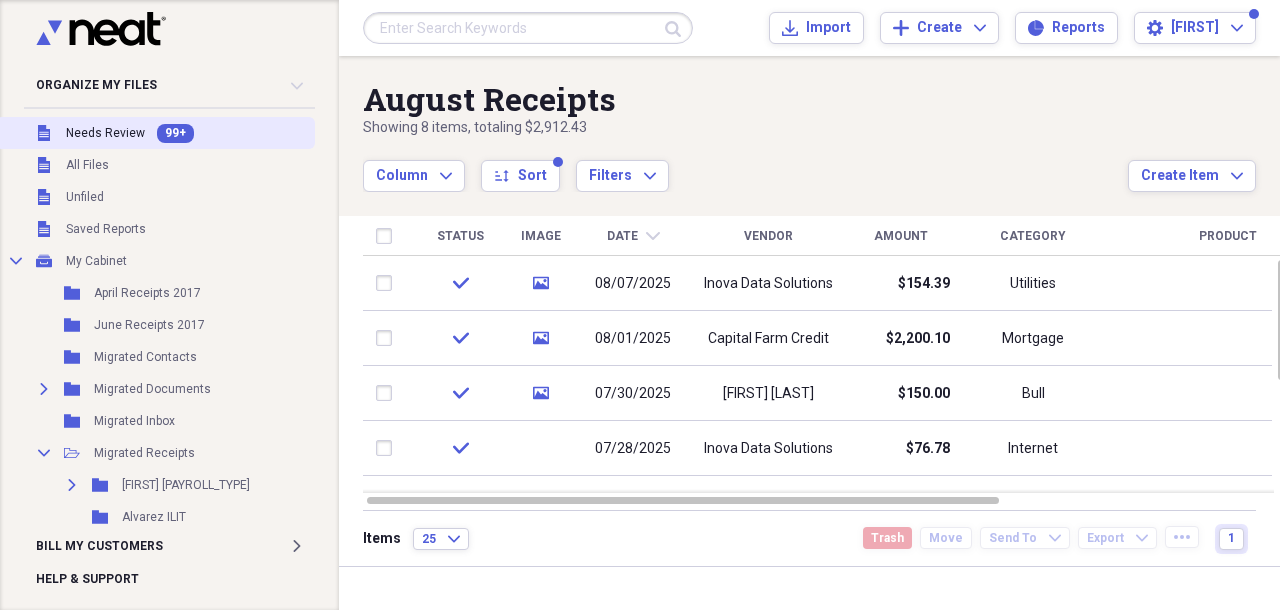click on "Needs Review" at bounding box center [105, 133] 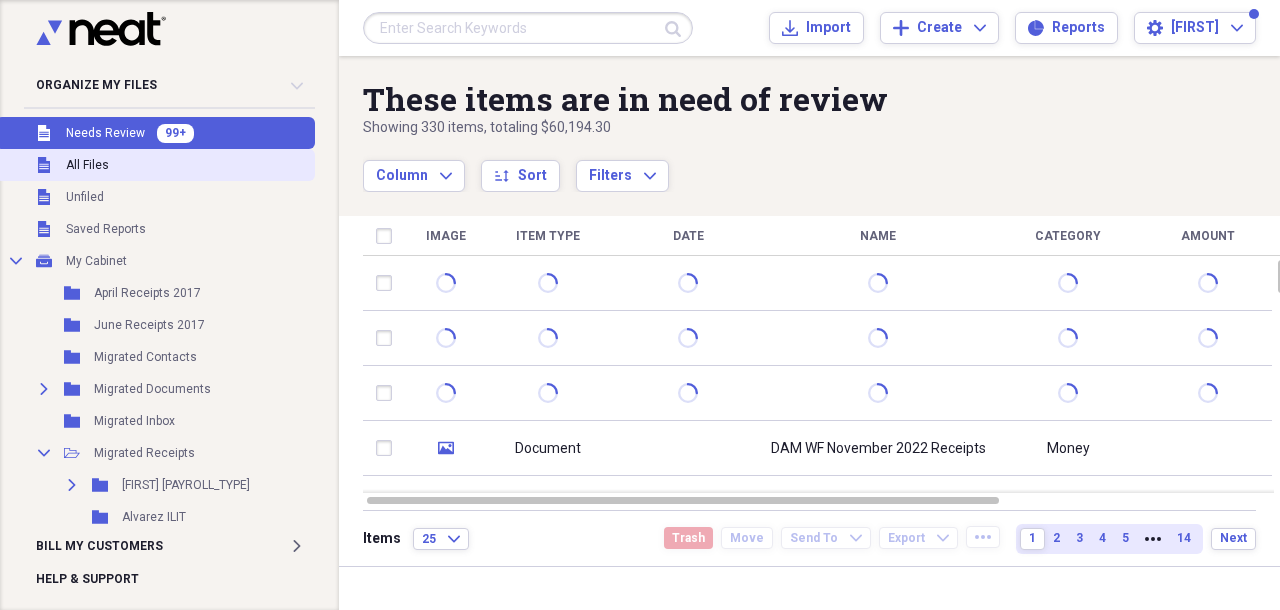 click on "Unfiled All Files" at bounding box center (155, 165) 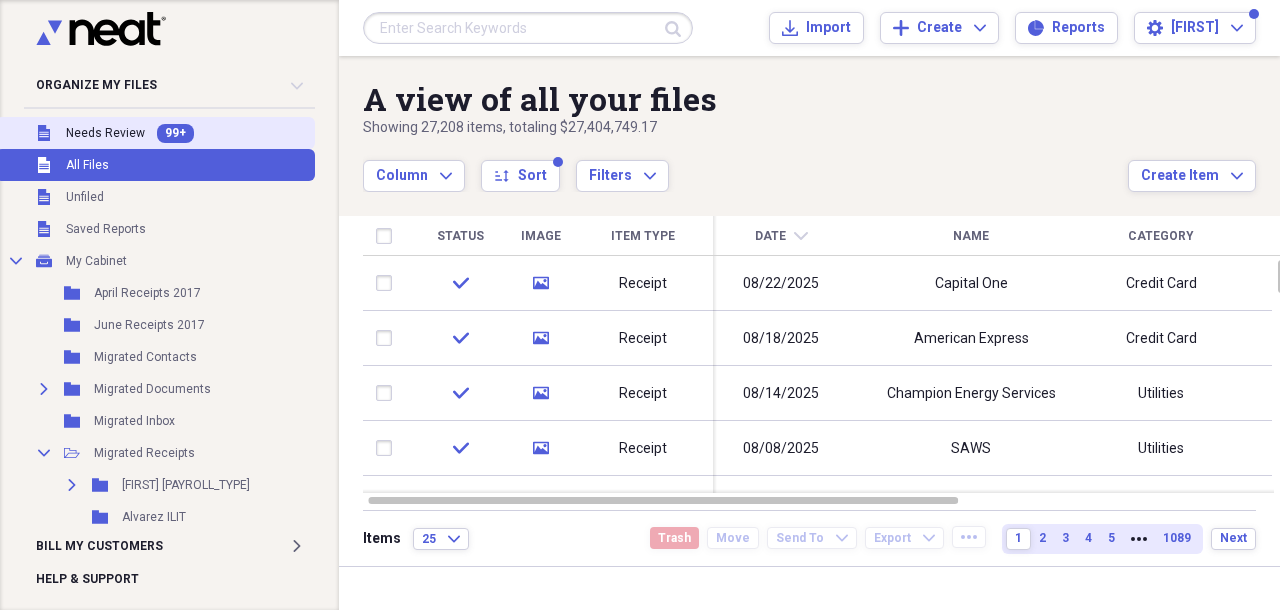 click on "Needs Review" at bounding box center [105, 133] 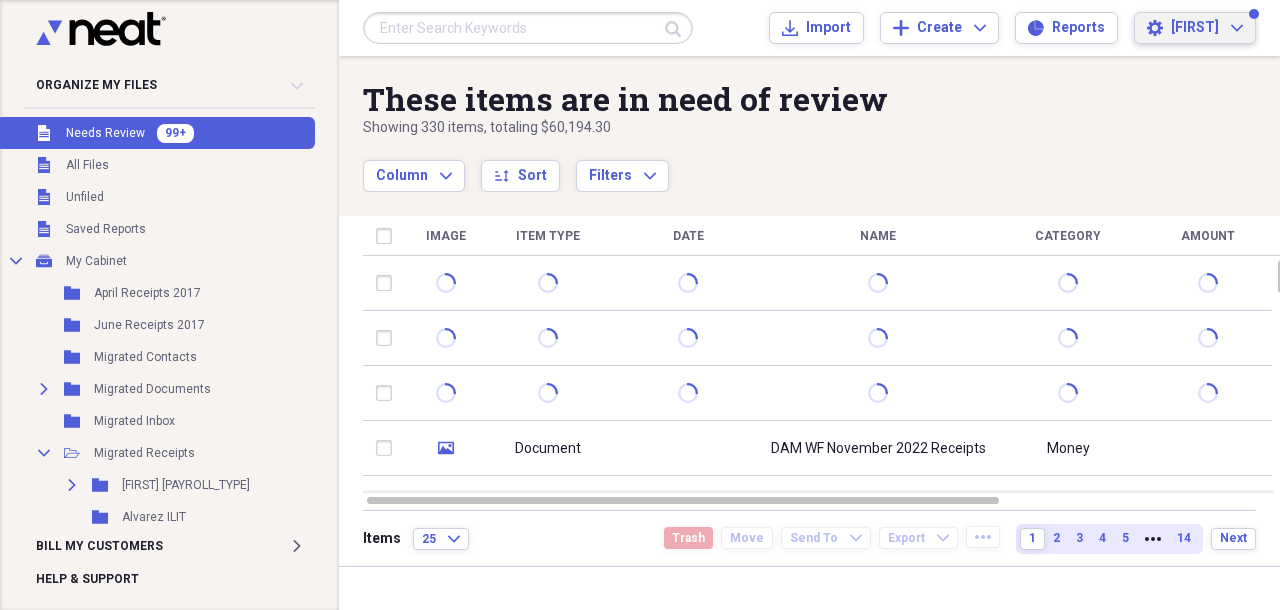 click on "Expand" 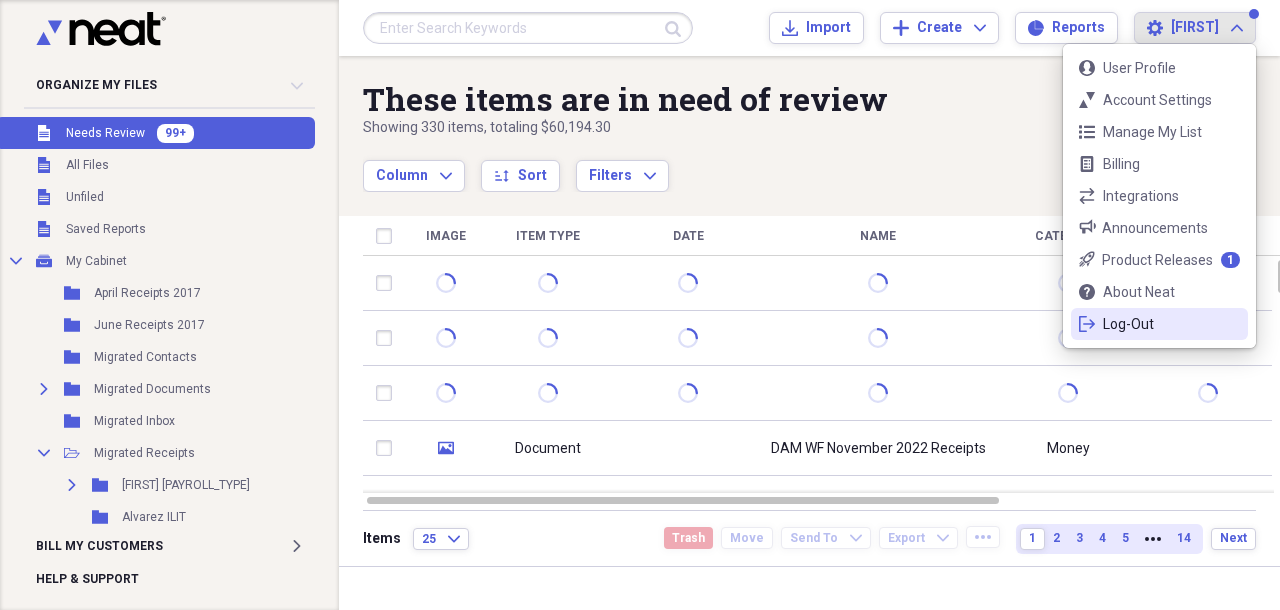 click on "Log-Out" at bounding box center [1159, 324] 